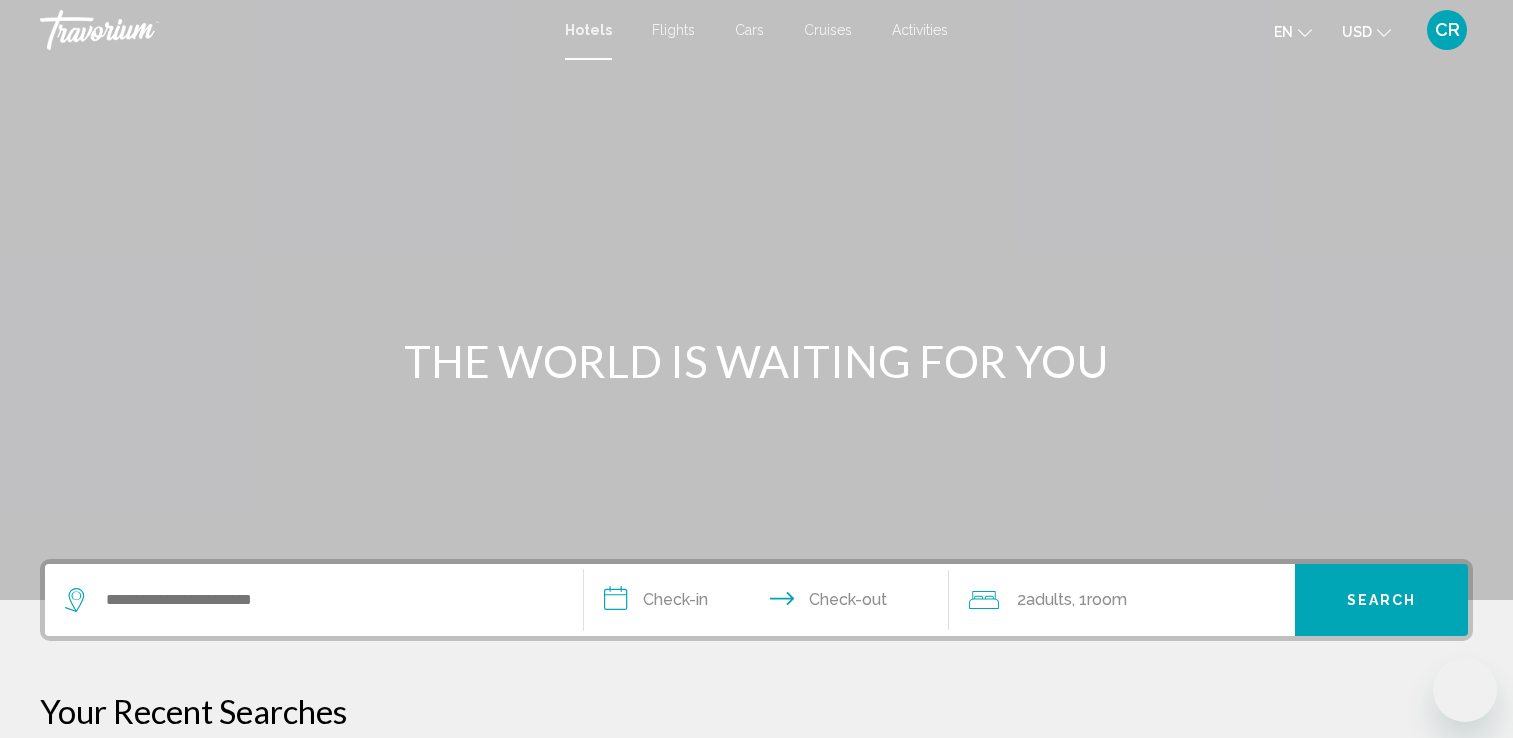 scroll, scrollTop: 0, scrollLeft: 0, axis: both 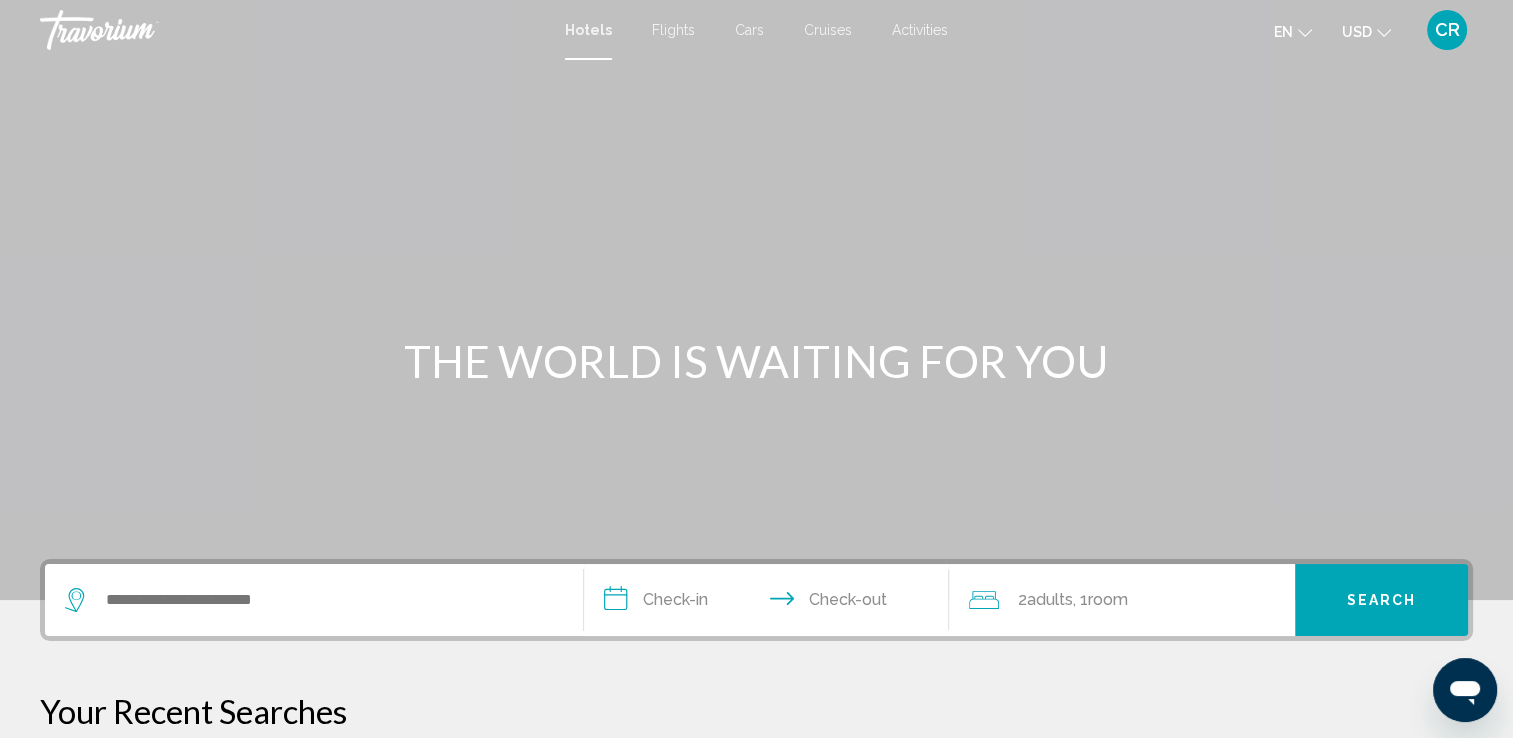 click on "Activities" at bounding box center (920, 30) 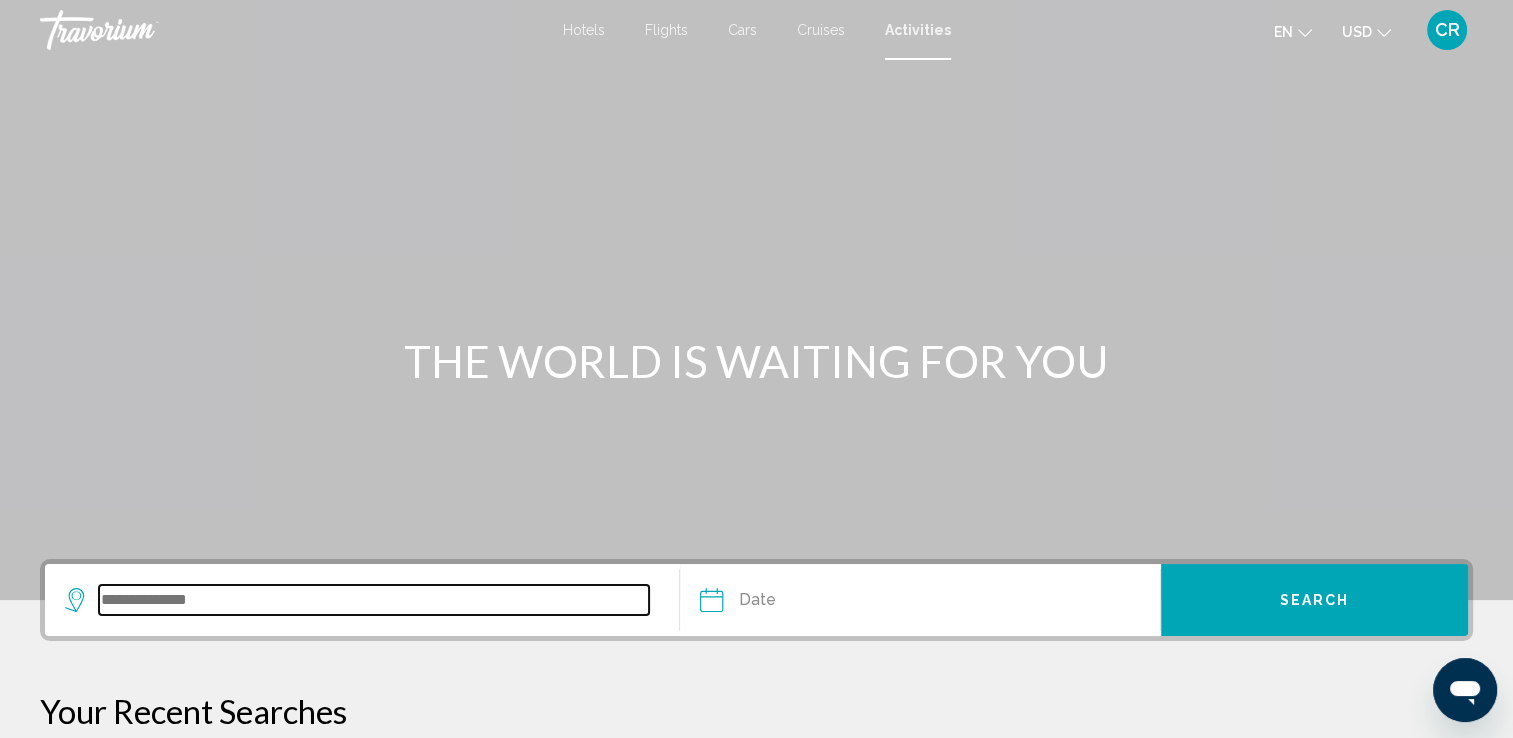 click at bounding box center [374, 600] 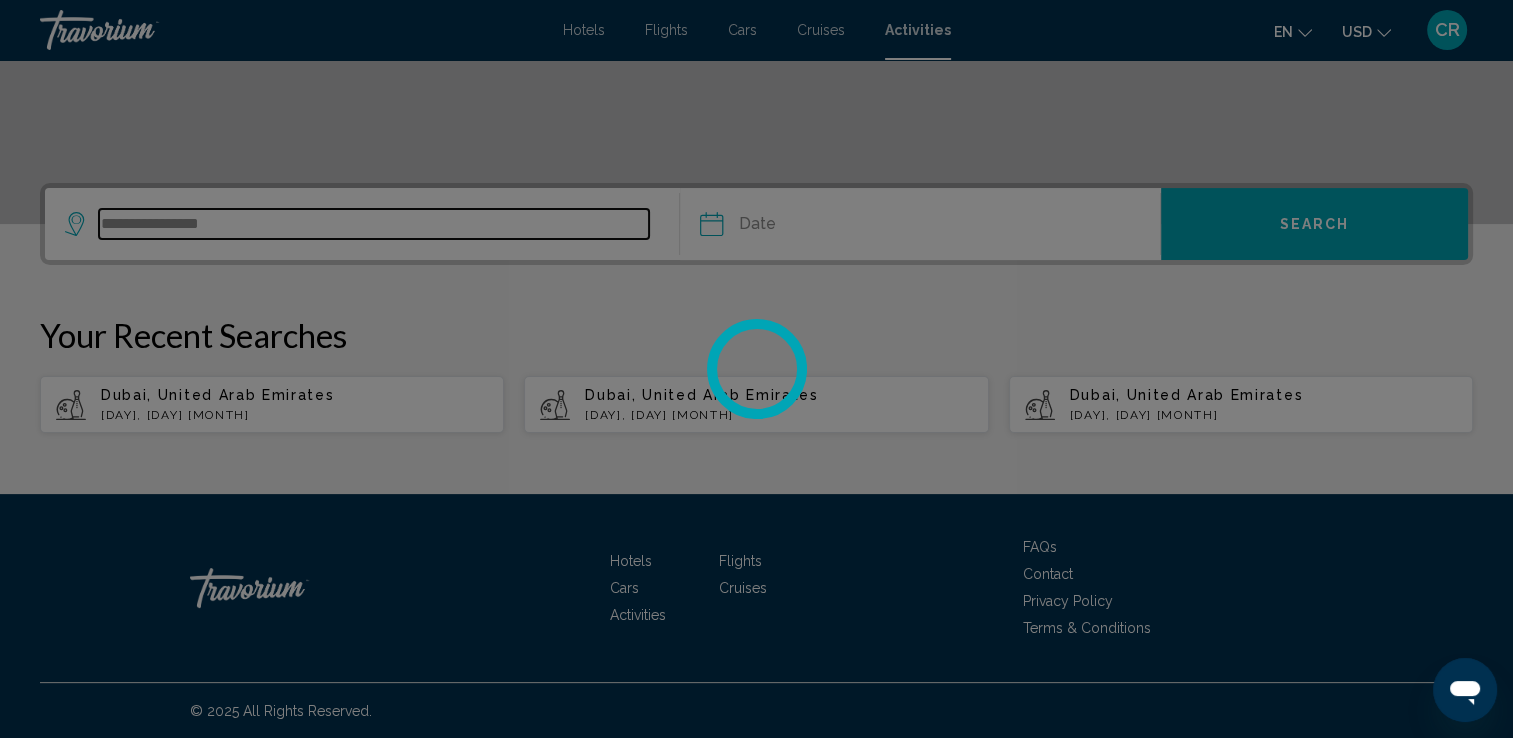 scroll, scrollTop: 276, scrollLeft: 0, axis: vertical 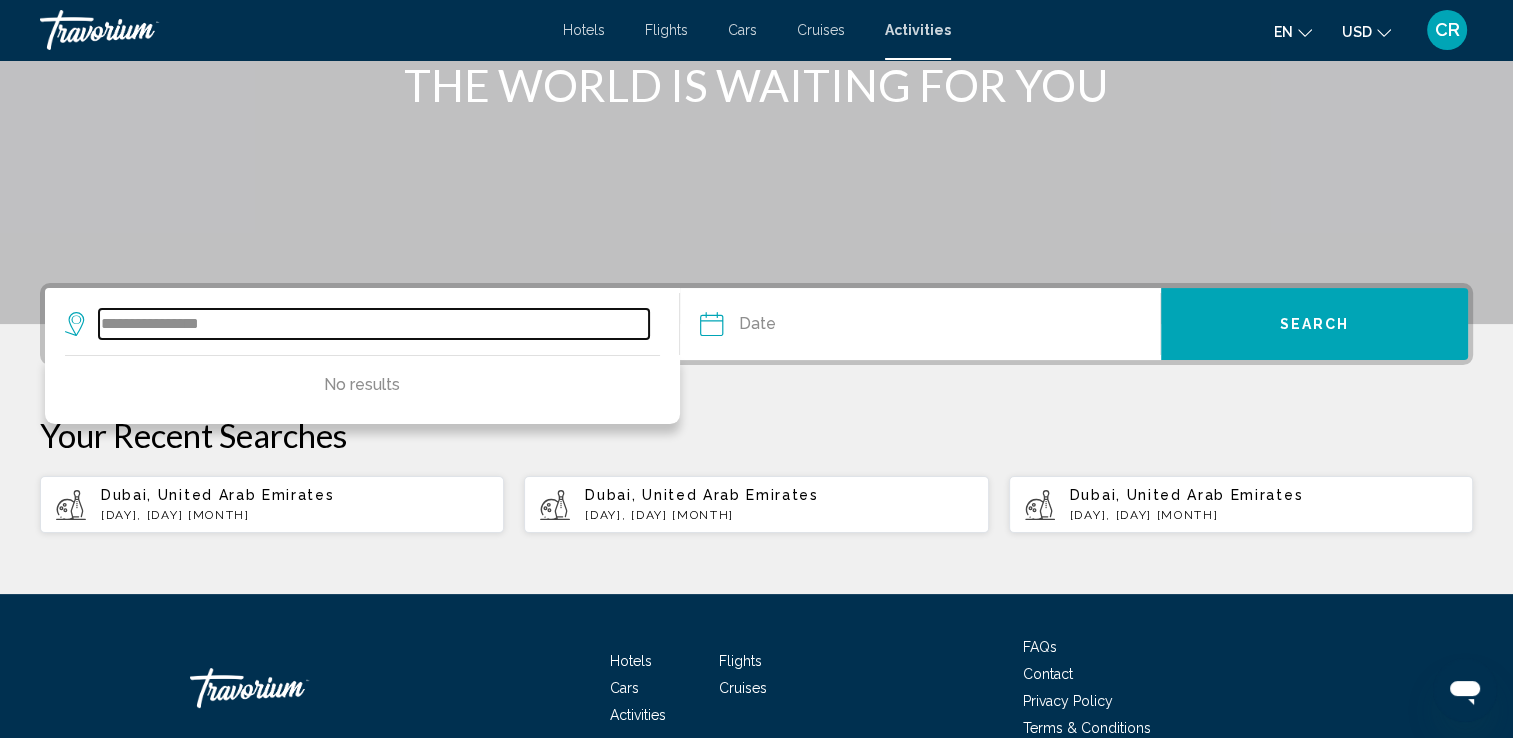 type on "**********" 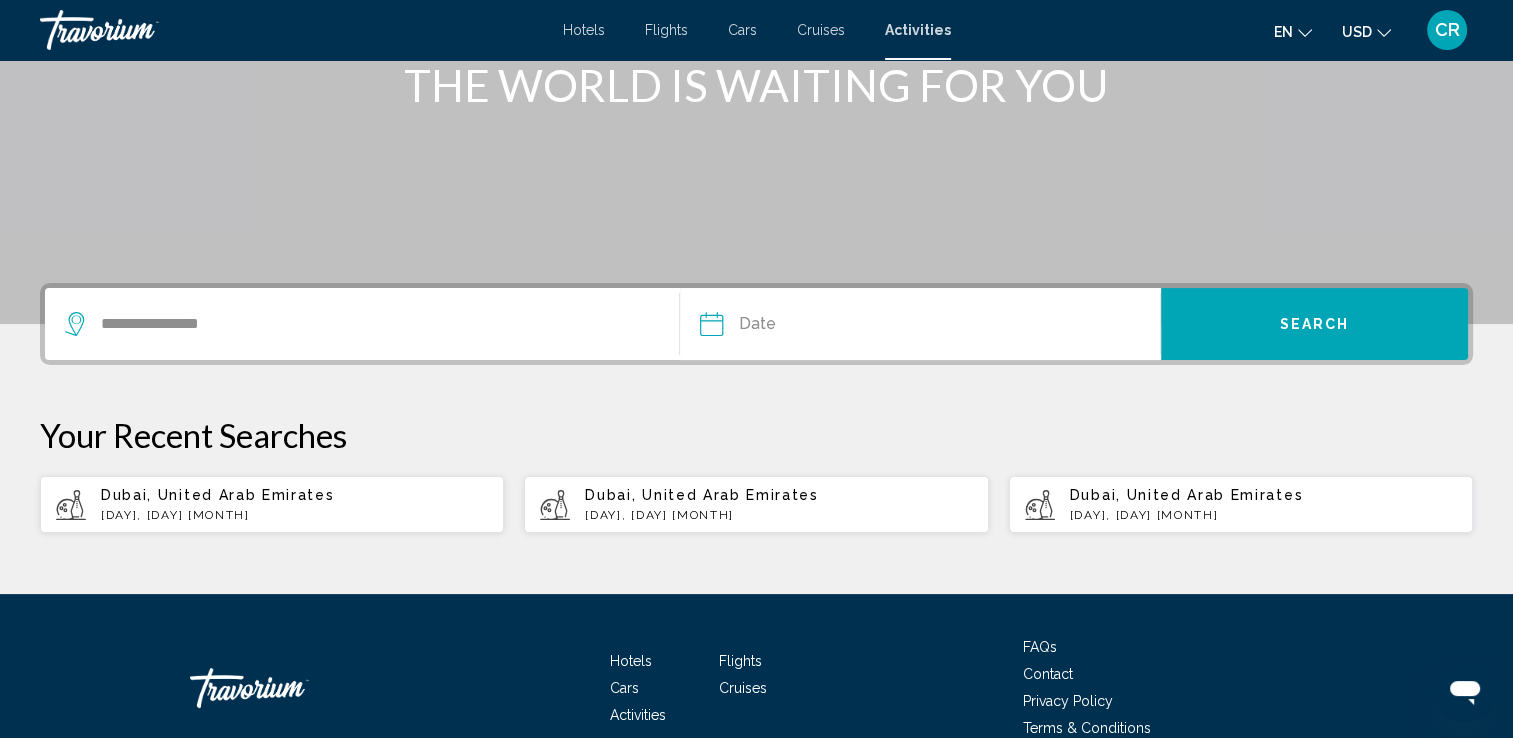 click at bounding box center (814, 327) 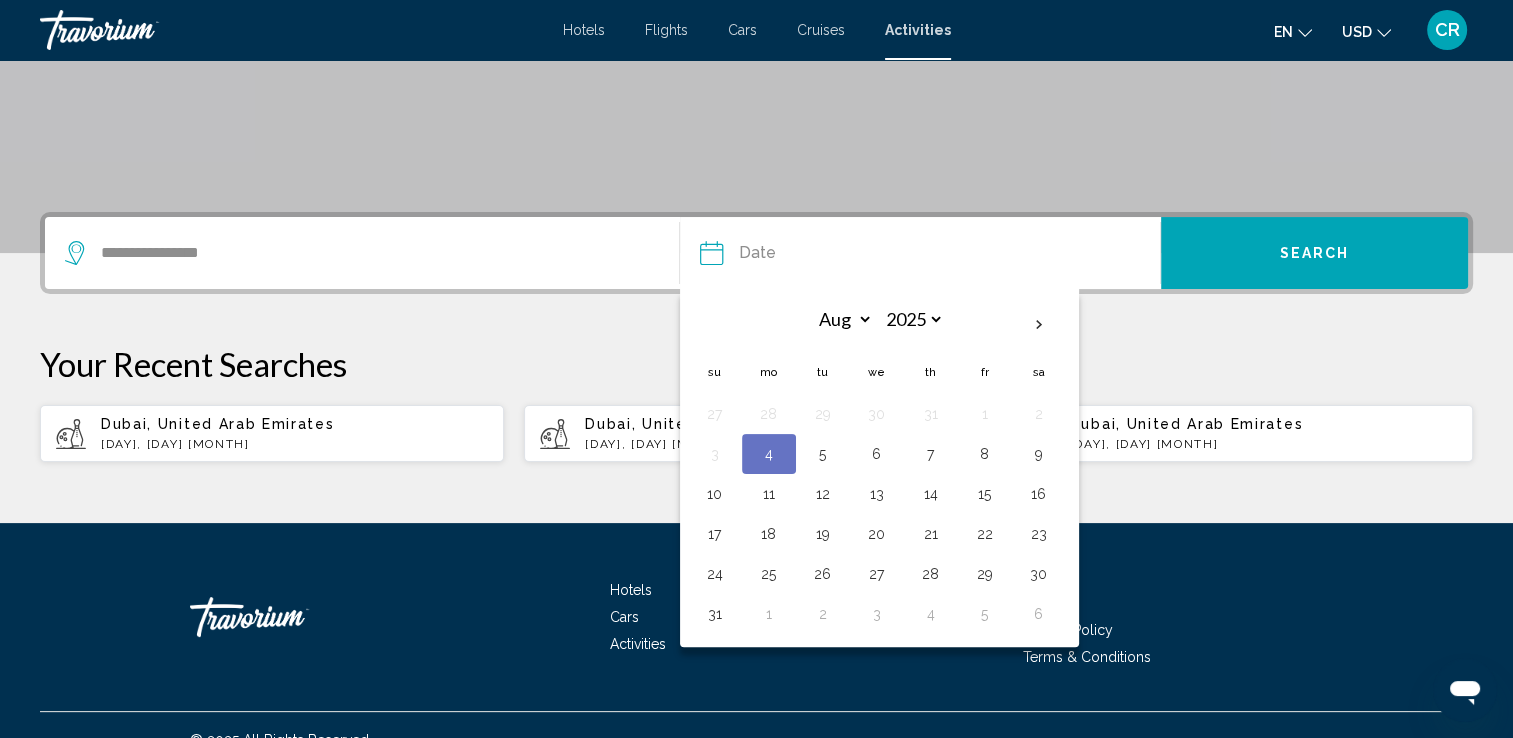 scroll, scrollTop: 376, scrollLeft: 0, axis: vertical 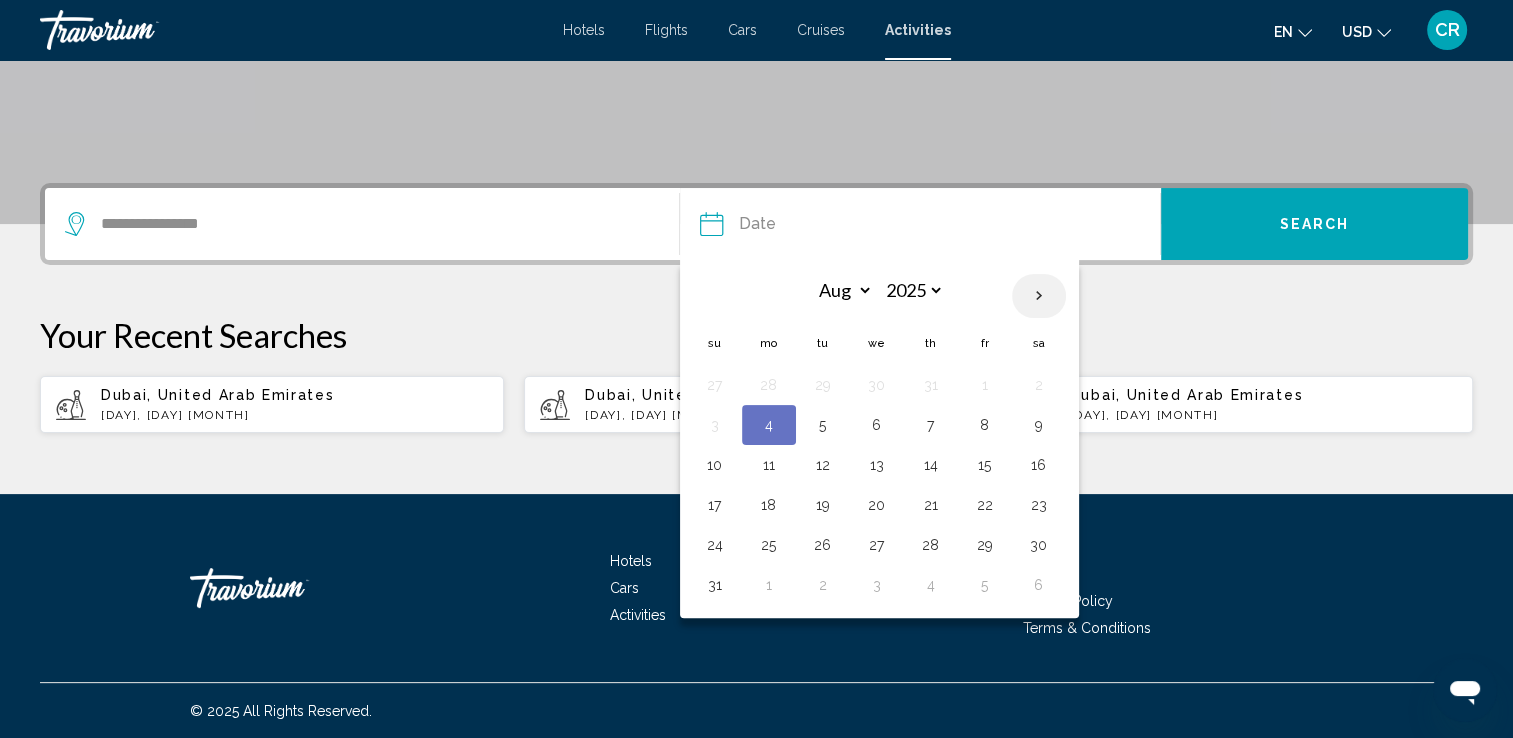 click at bounding box center [1039, 296] 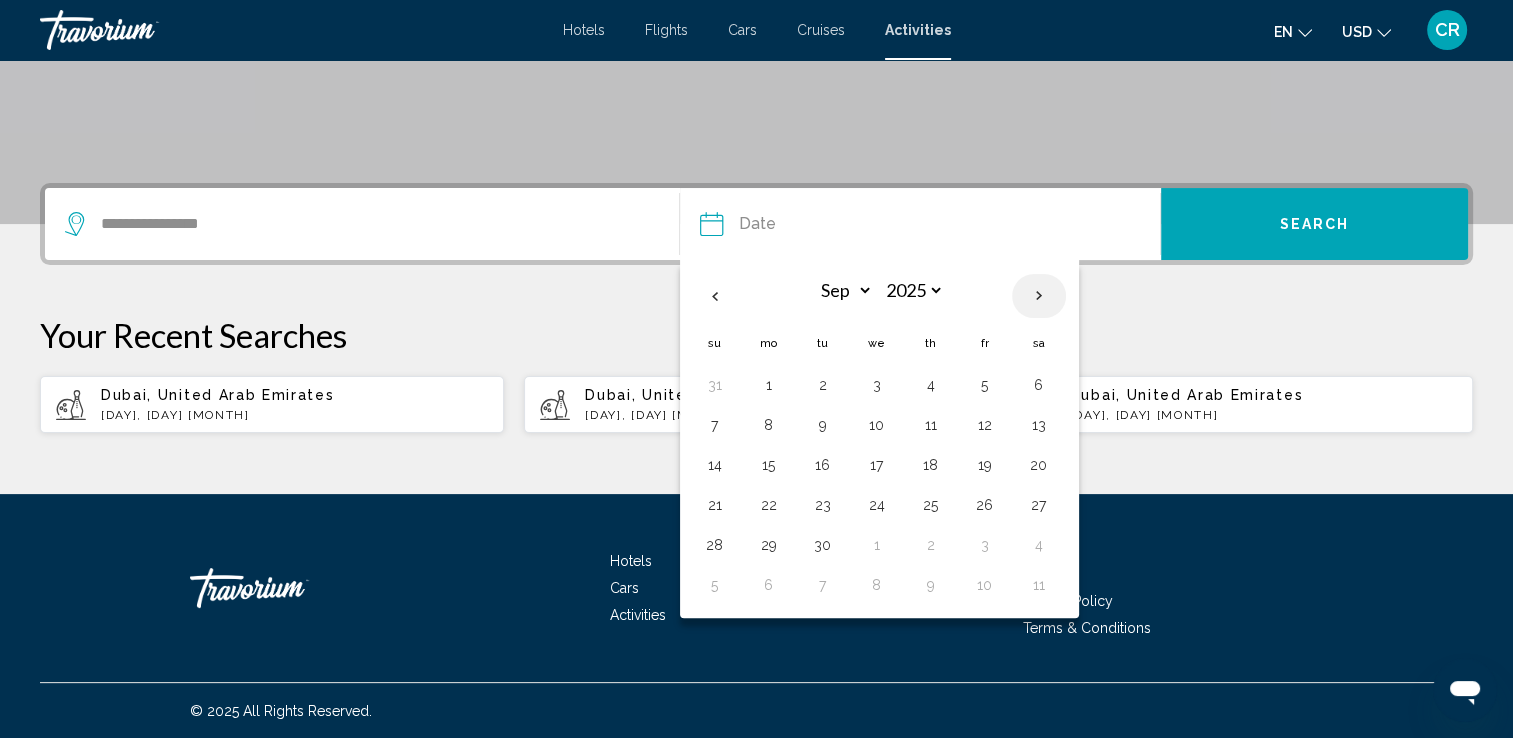 click at bounding box center [1039, 296] 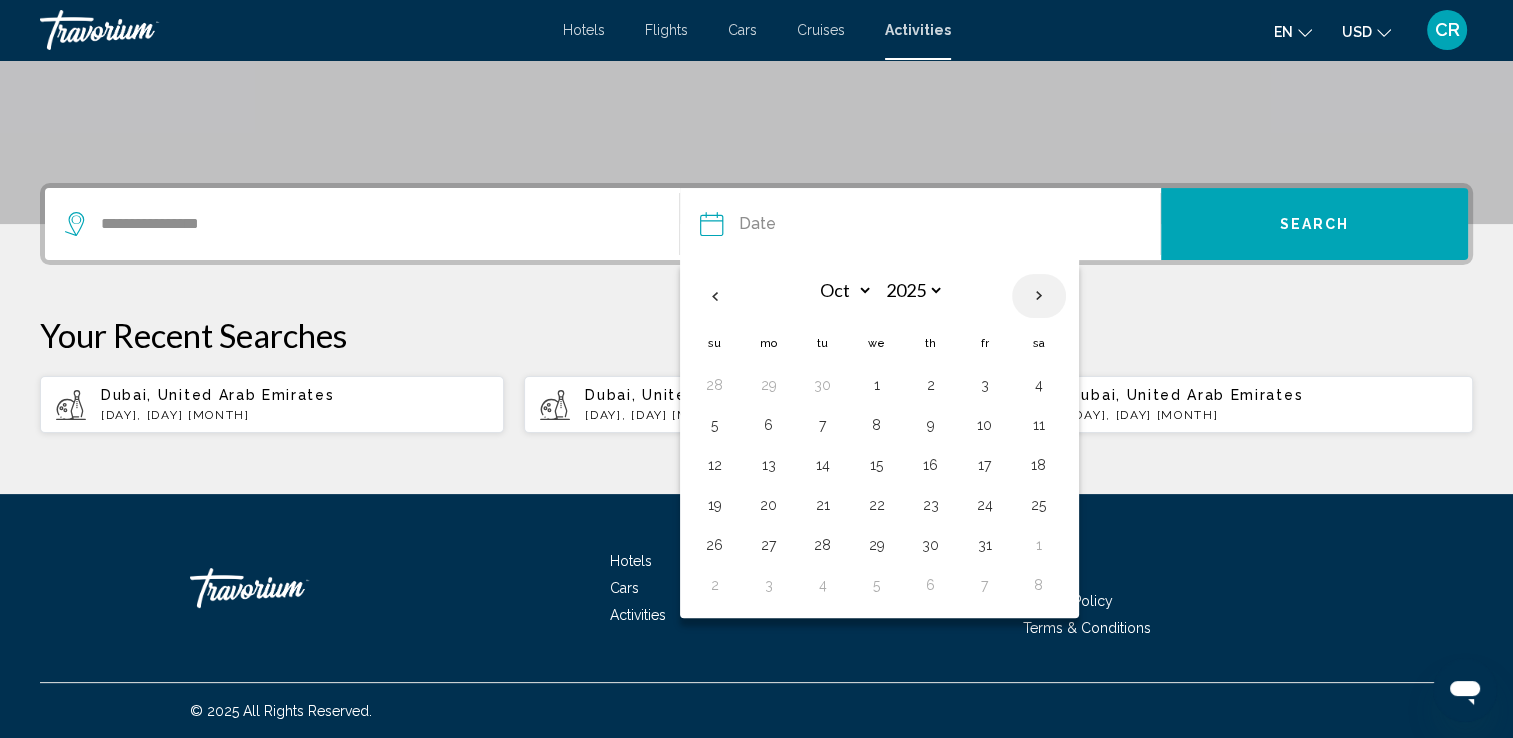 click at bounding box center [1039, 296] 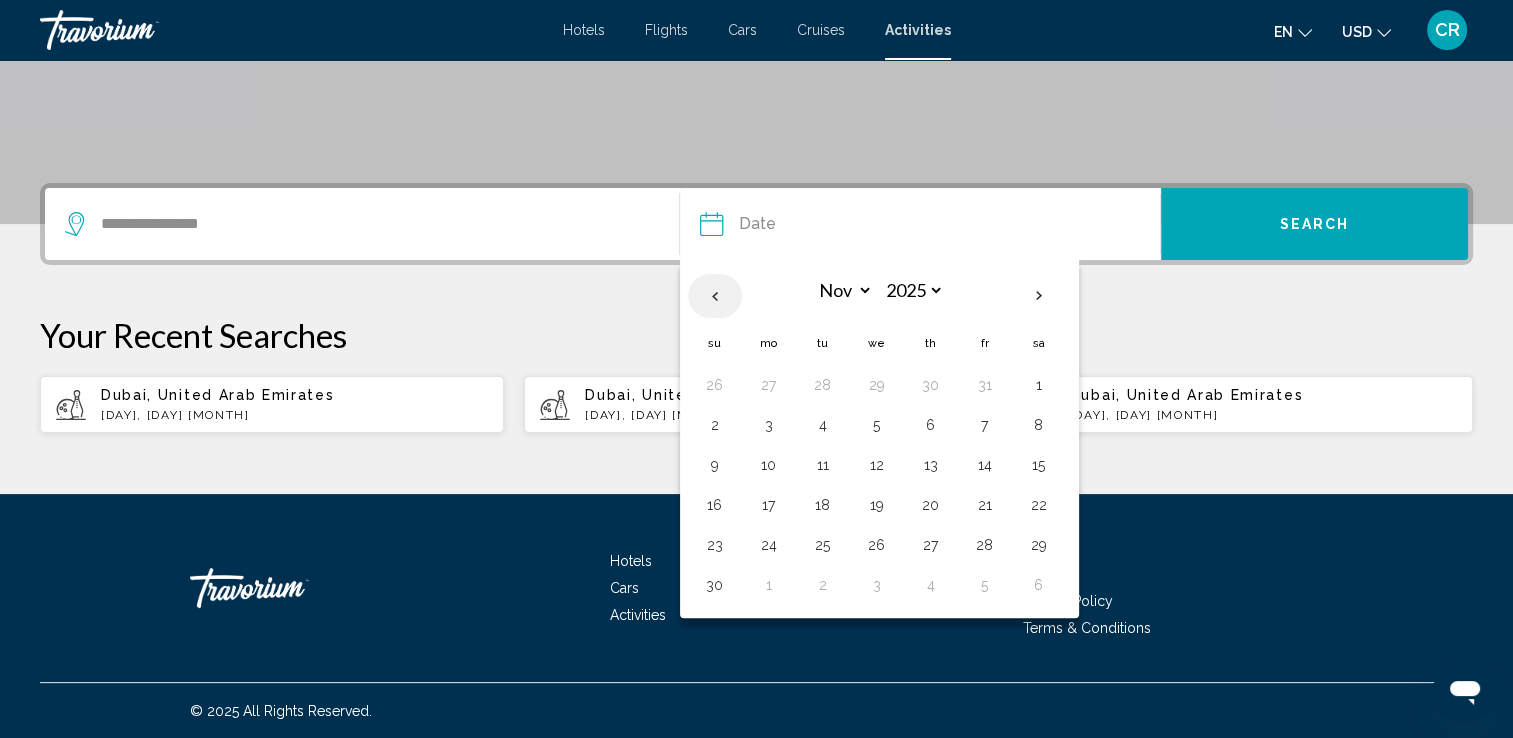click at bounding box center (715, 296) 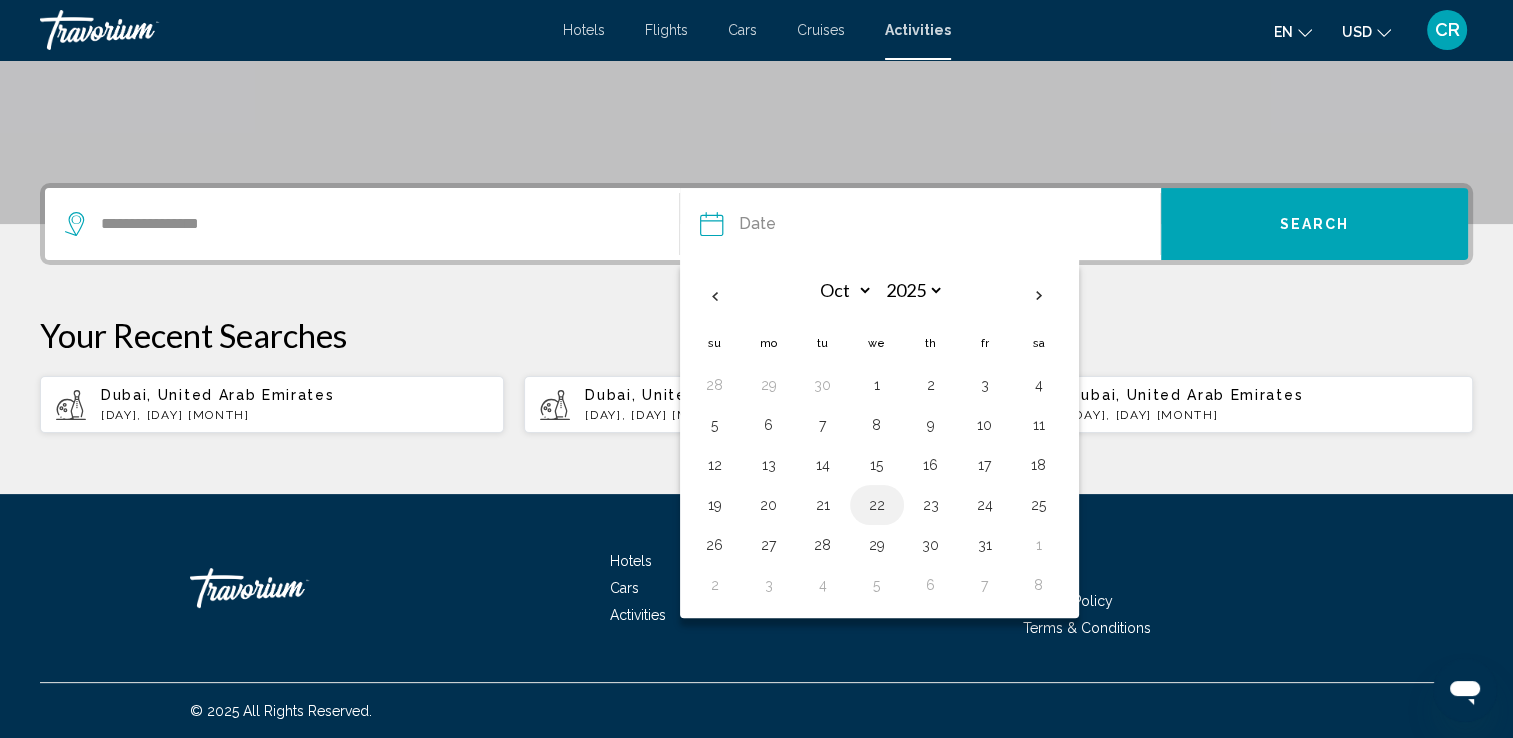 click on "22" at bounding box center [877, 505] 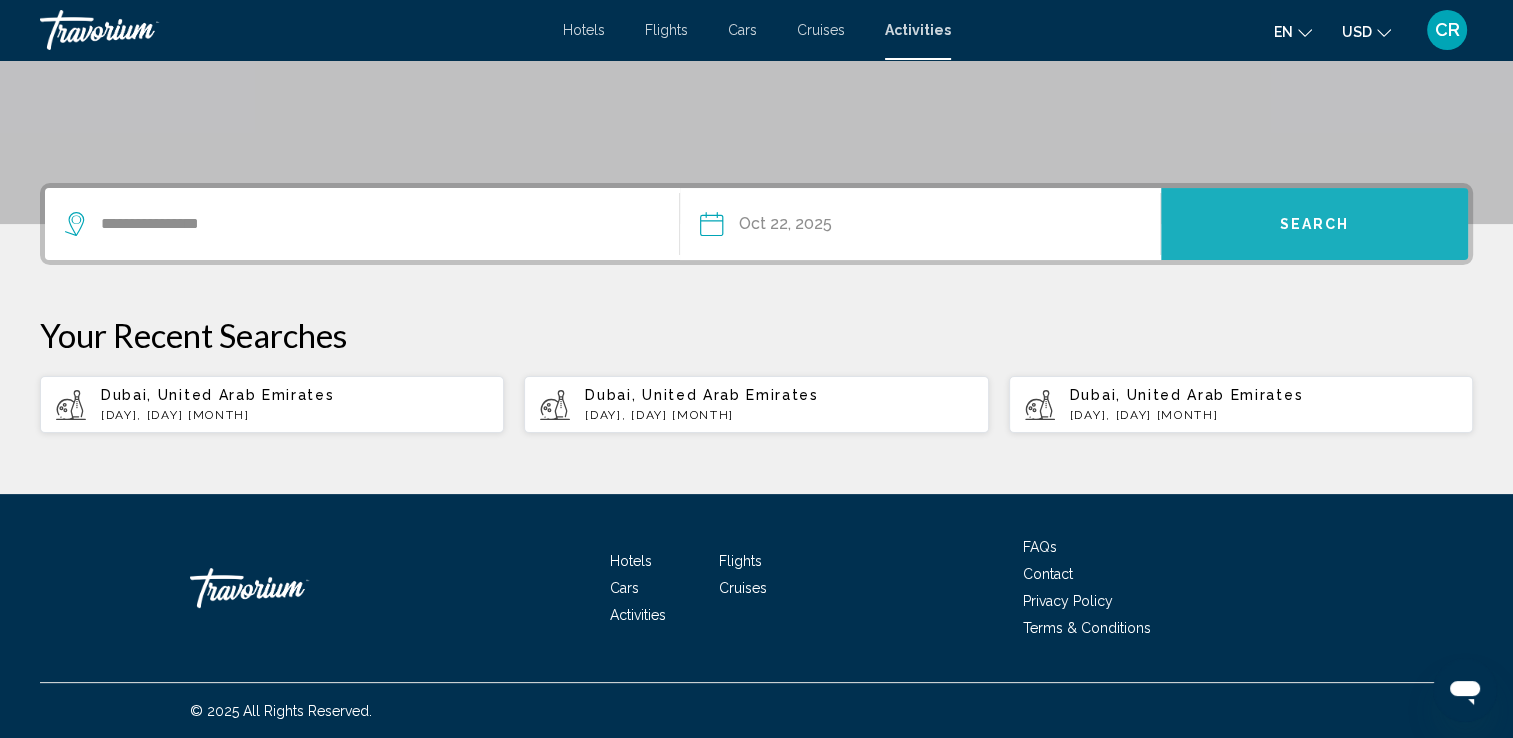 click on "Search" at bounding box center [1314, 224] 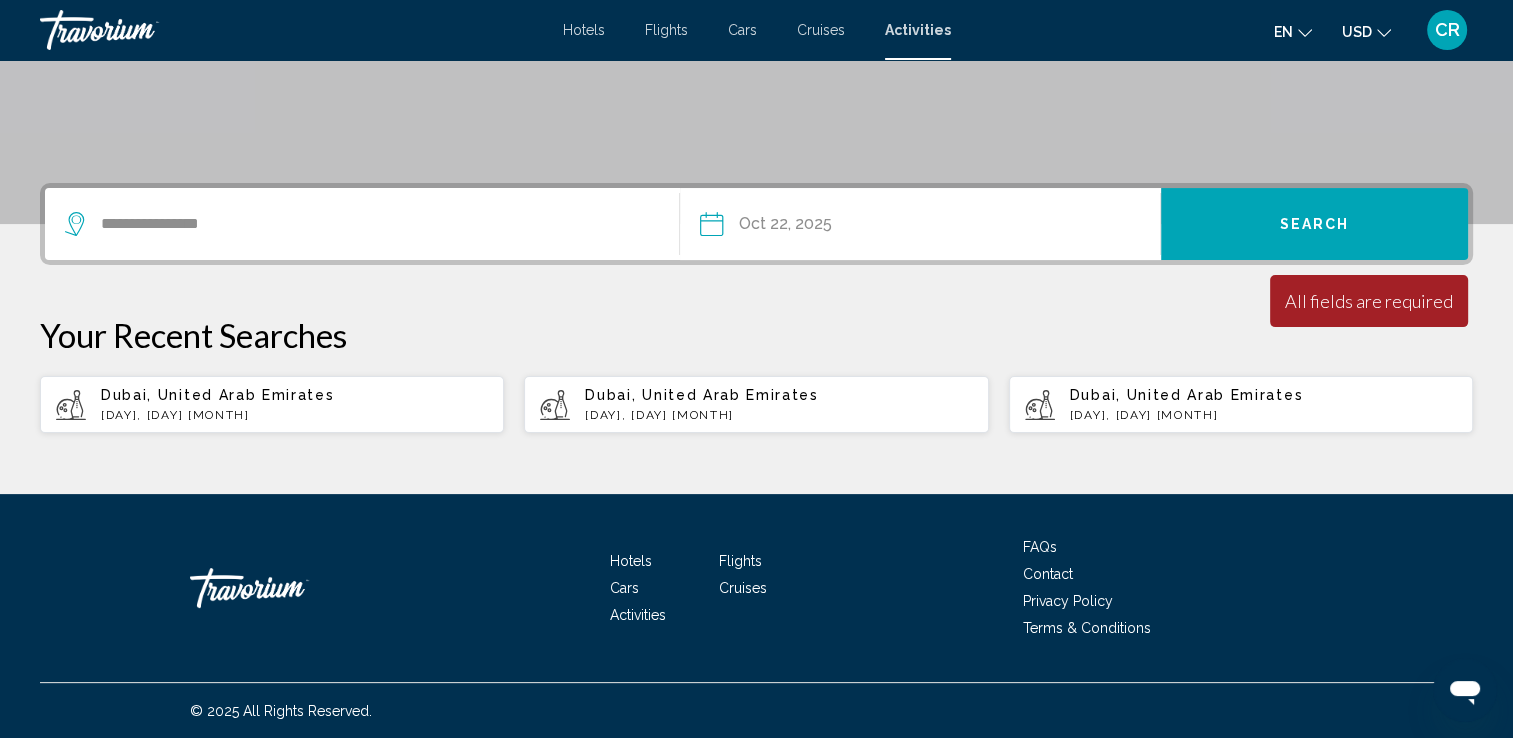 click on "Search" at bounding box center (1315, 225) 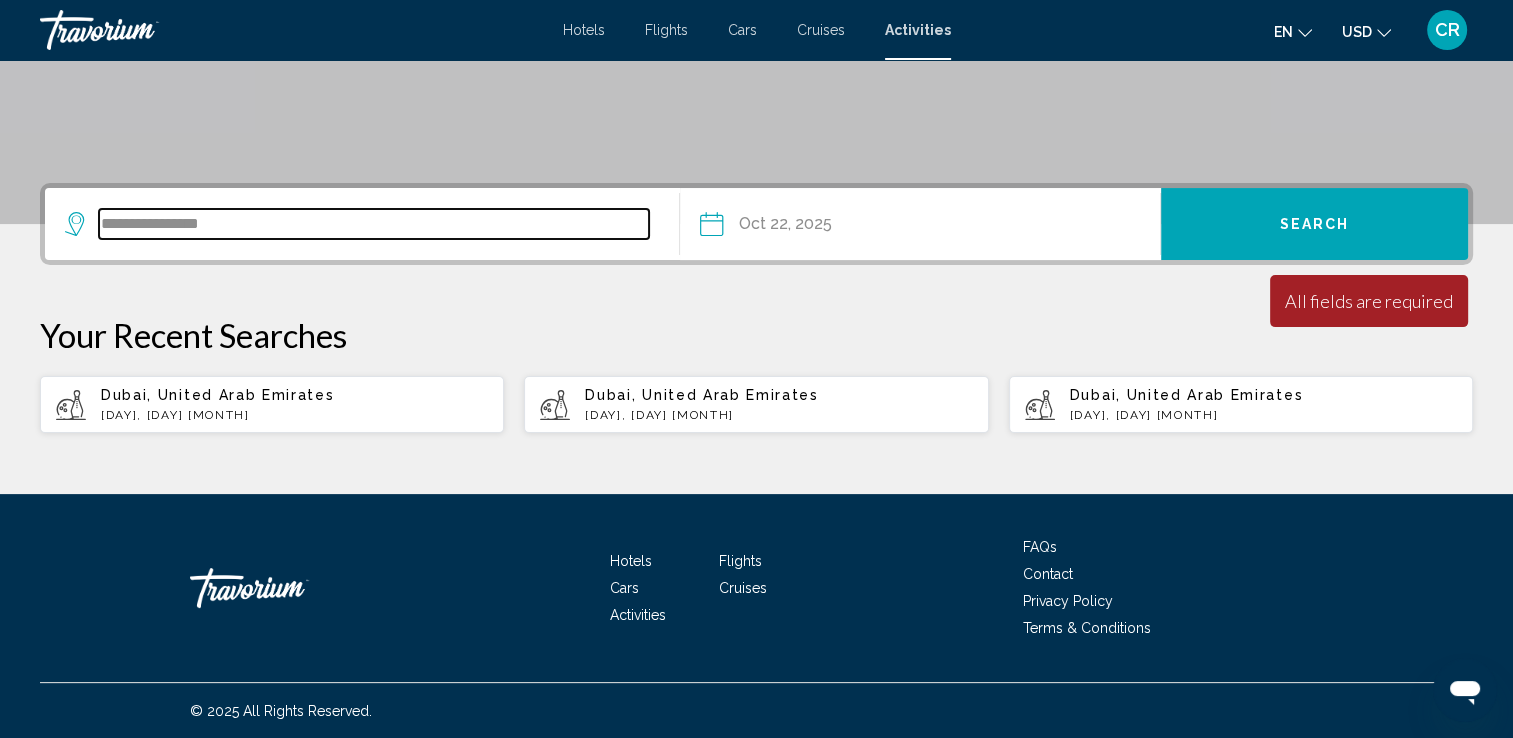 click on "**********" at bounding box center [374, 224] 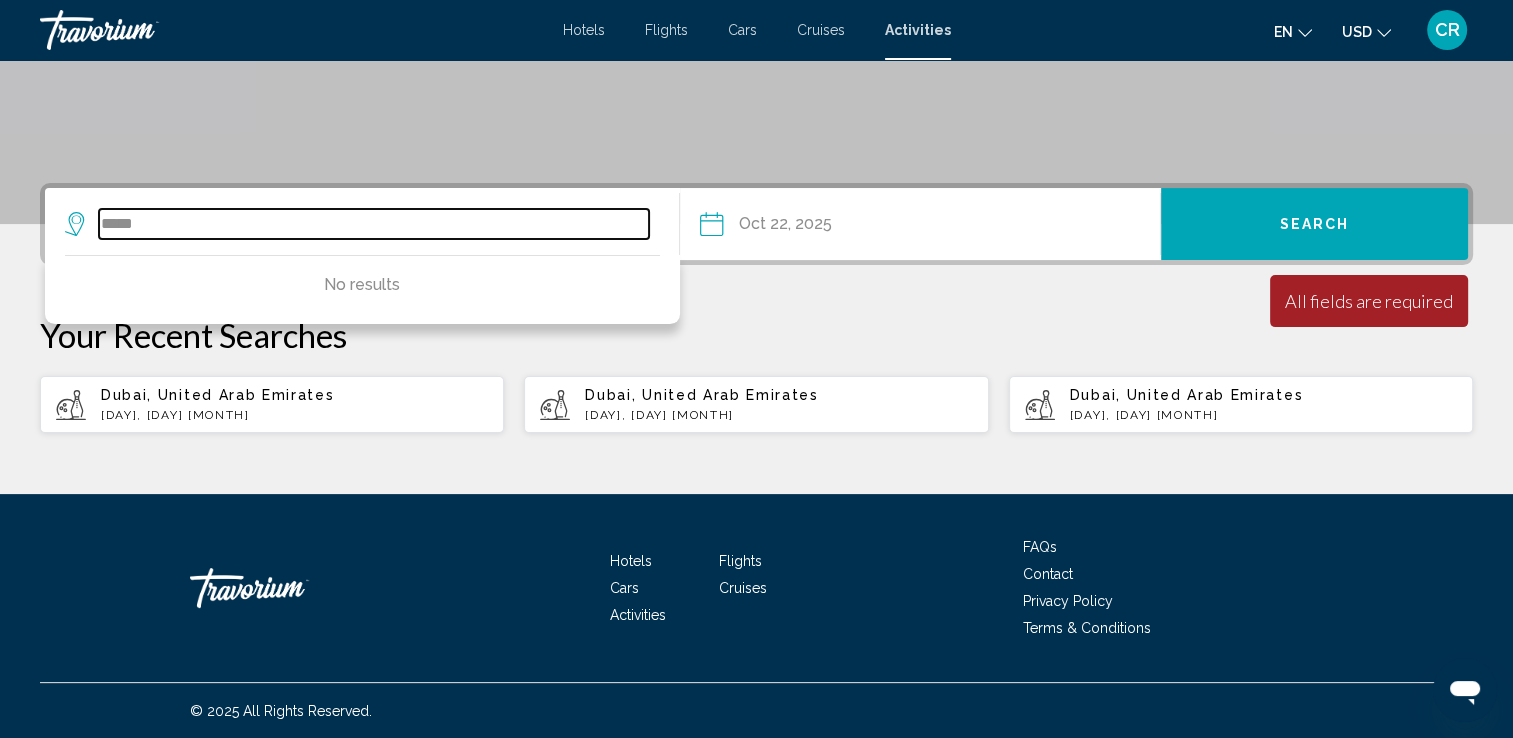 drag, startPoint x: 191, startPoint y: 230, endPoint x: 79, endPoint y: 226, distance: 112.0714 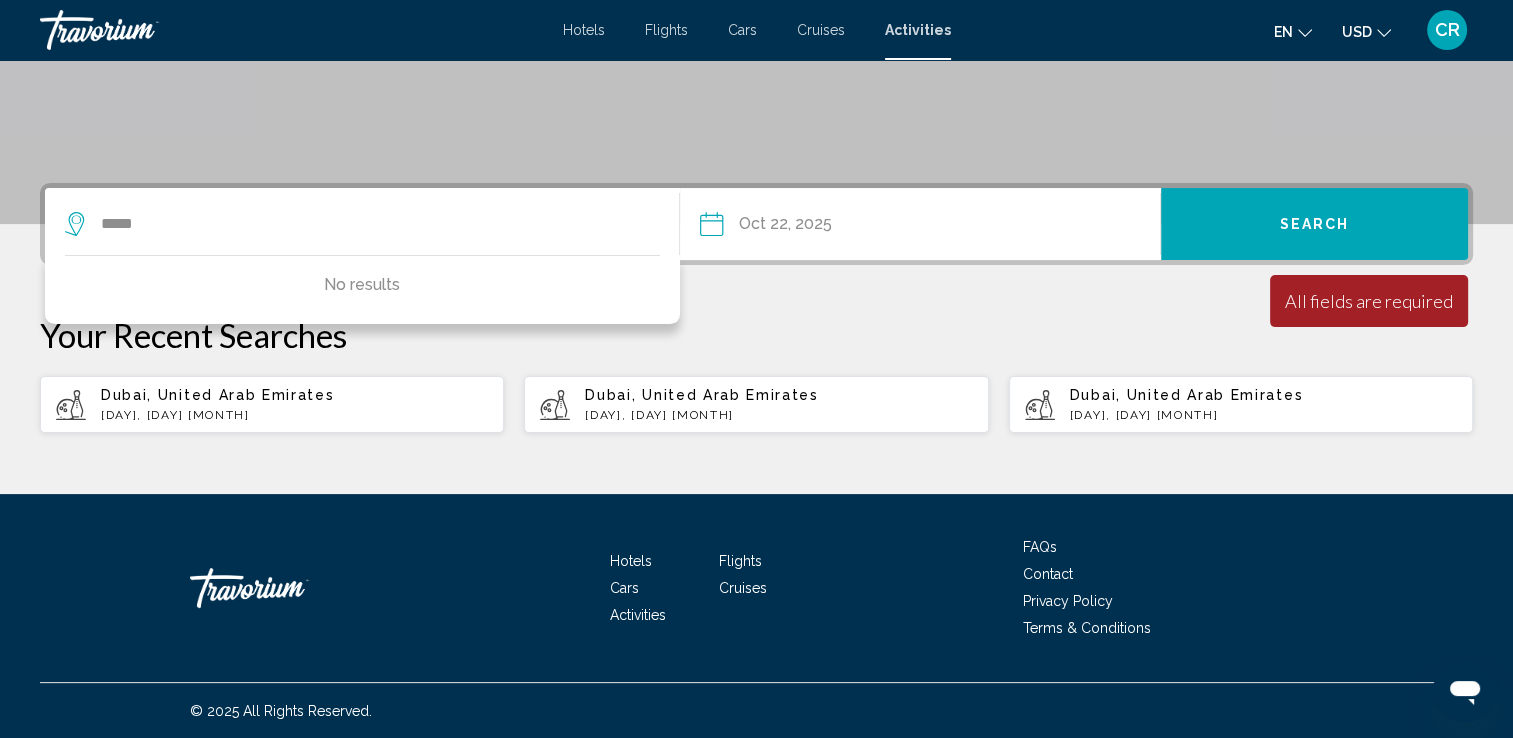 click on "**********" at bounding box center [814, 227] 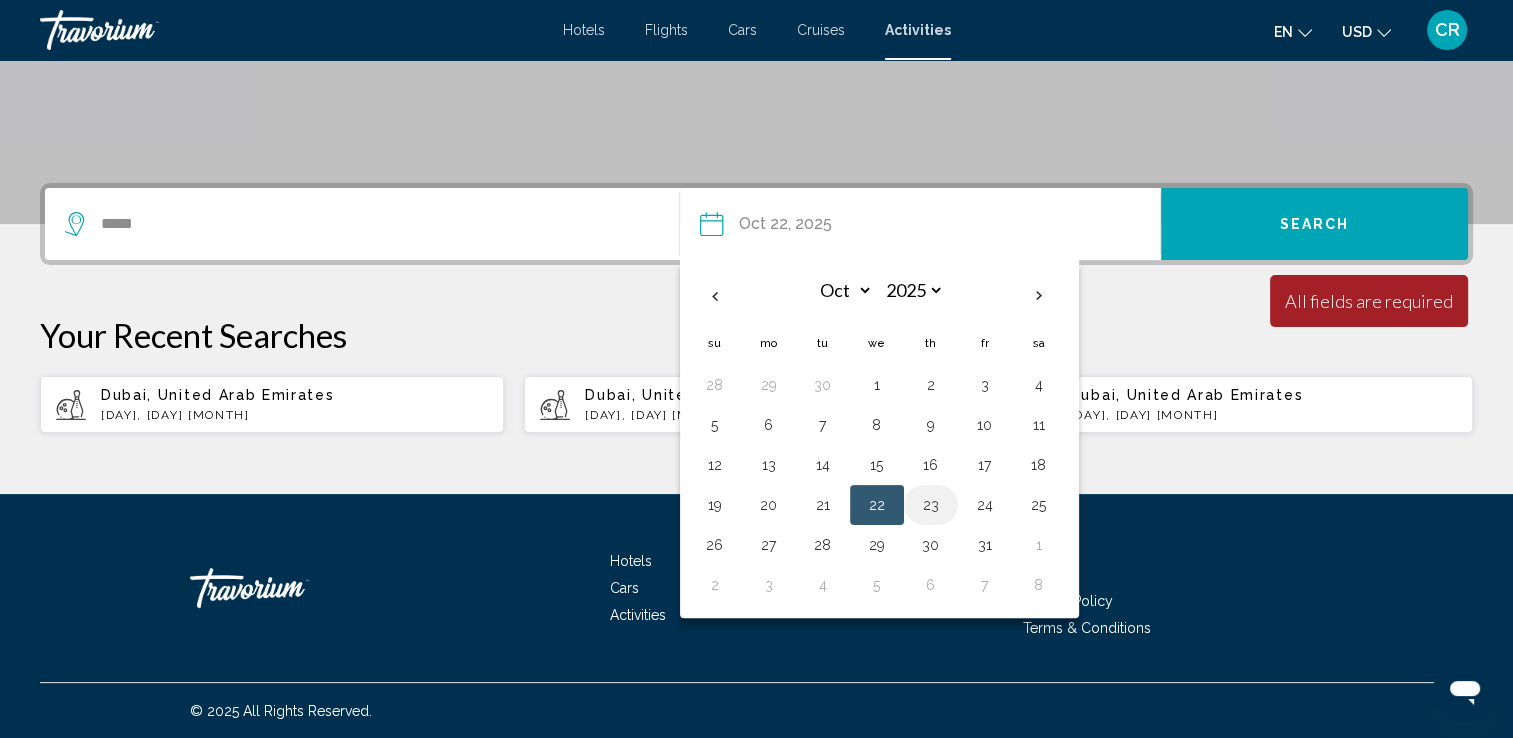 click on "23" at bounding box center (931, 505) 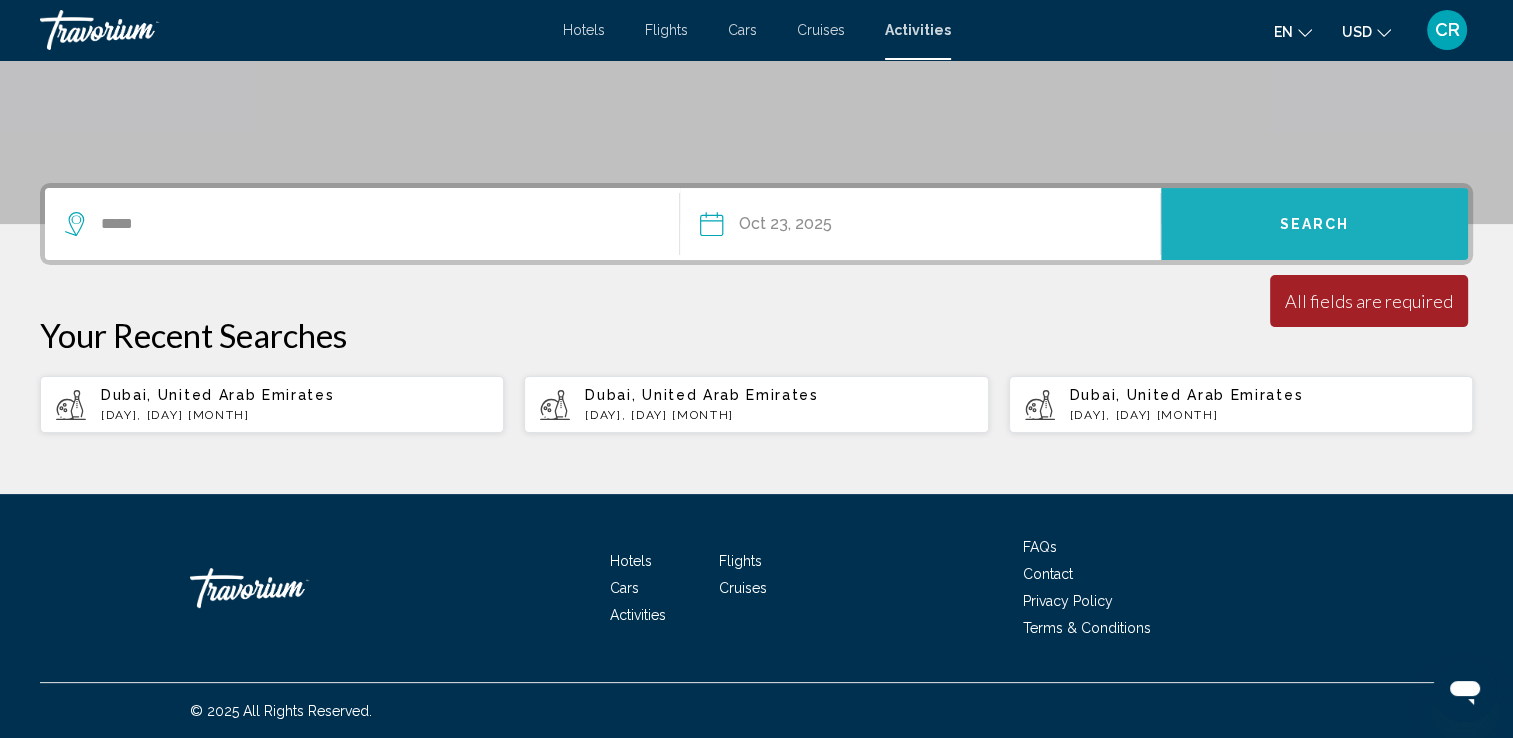 click on "Search" at bounding box center (1315, 225) 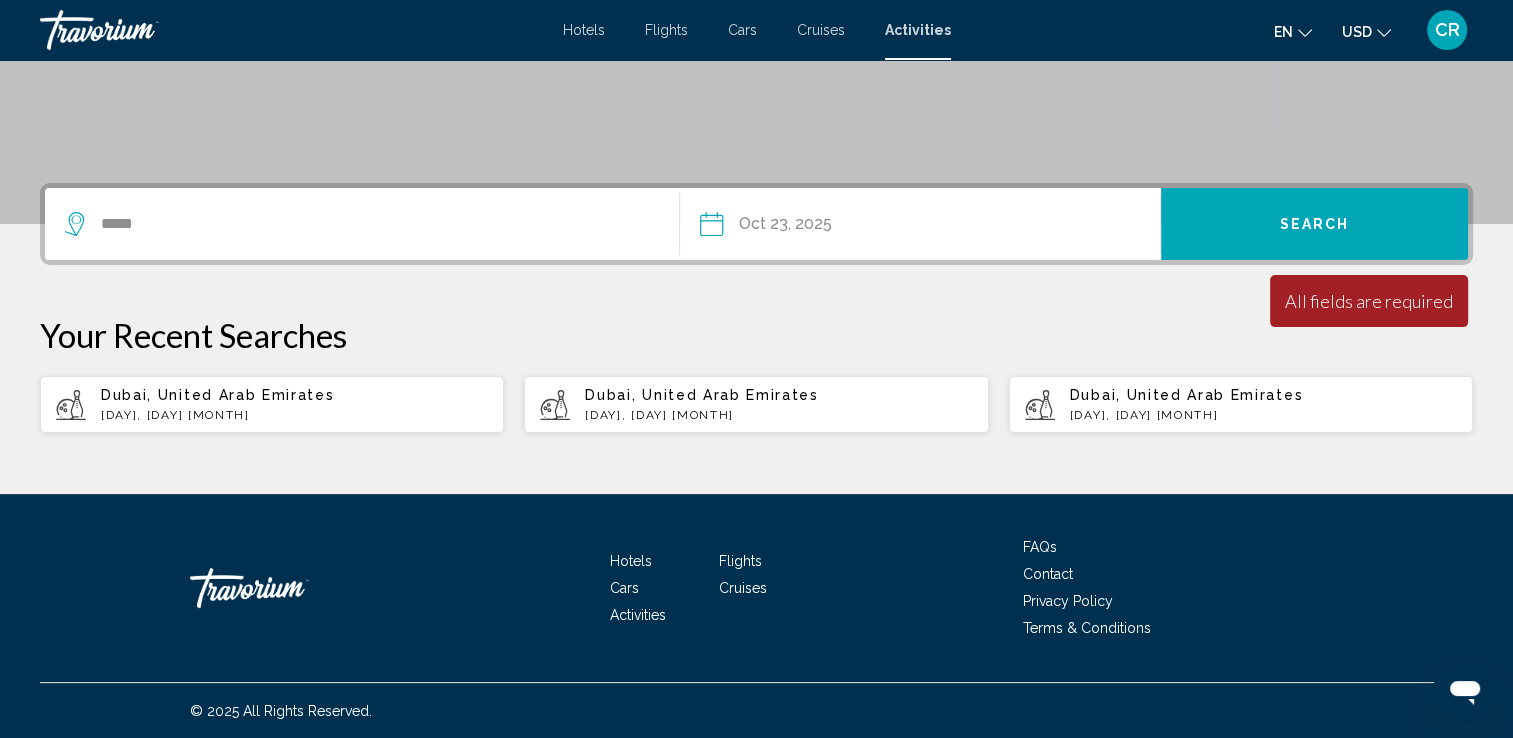 click on "**********" at bounding box center (814, 227) 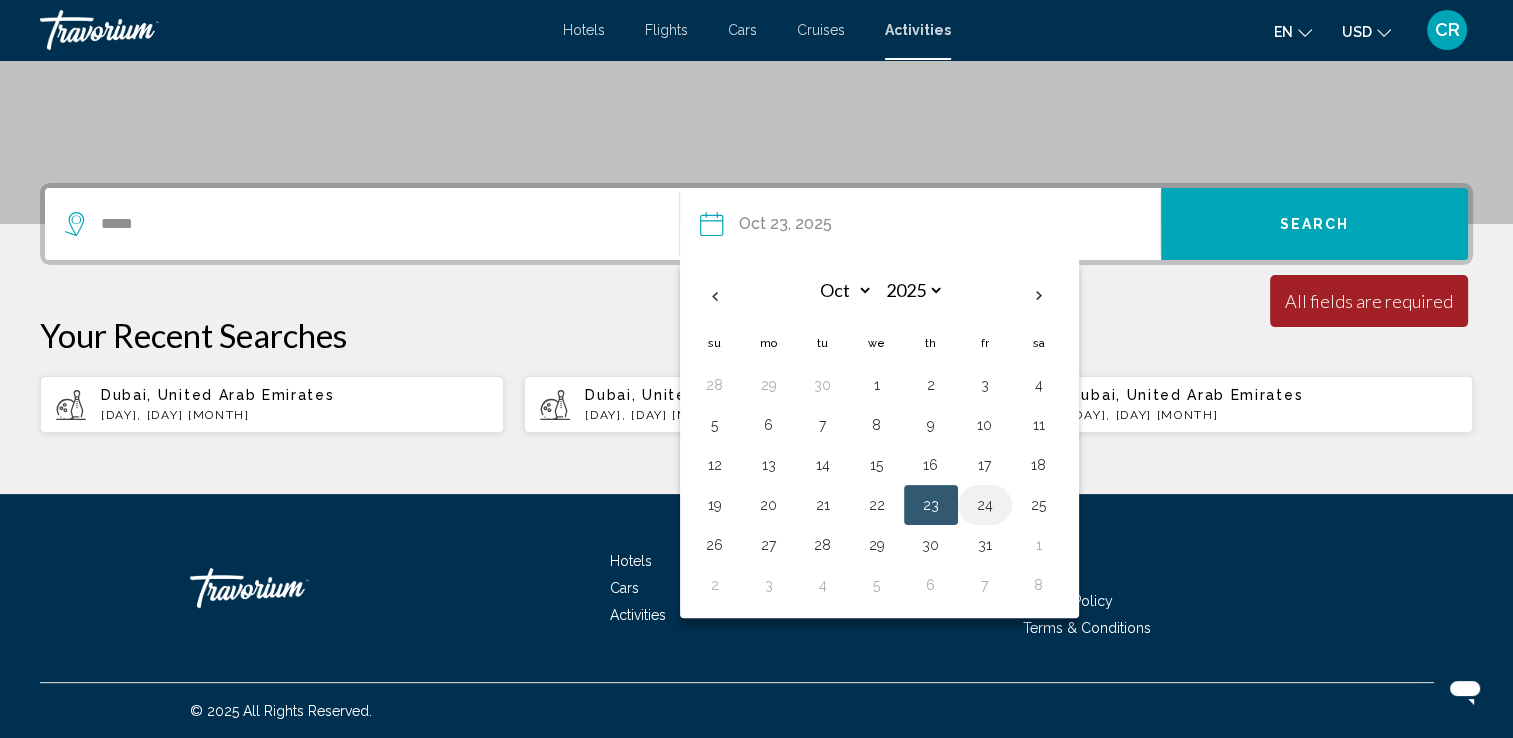 click on "24" at bounding box center [985, 505] 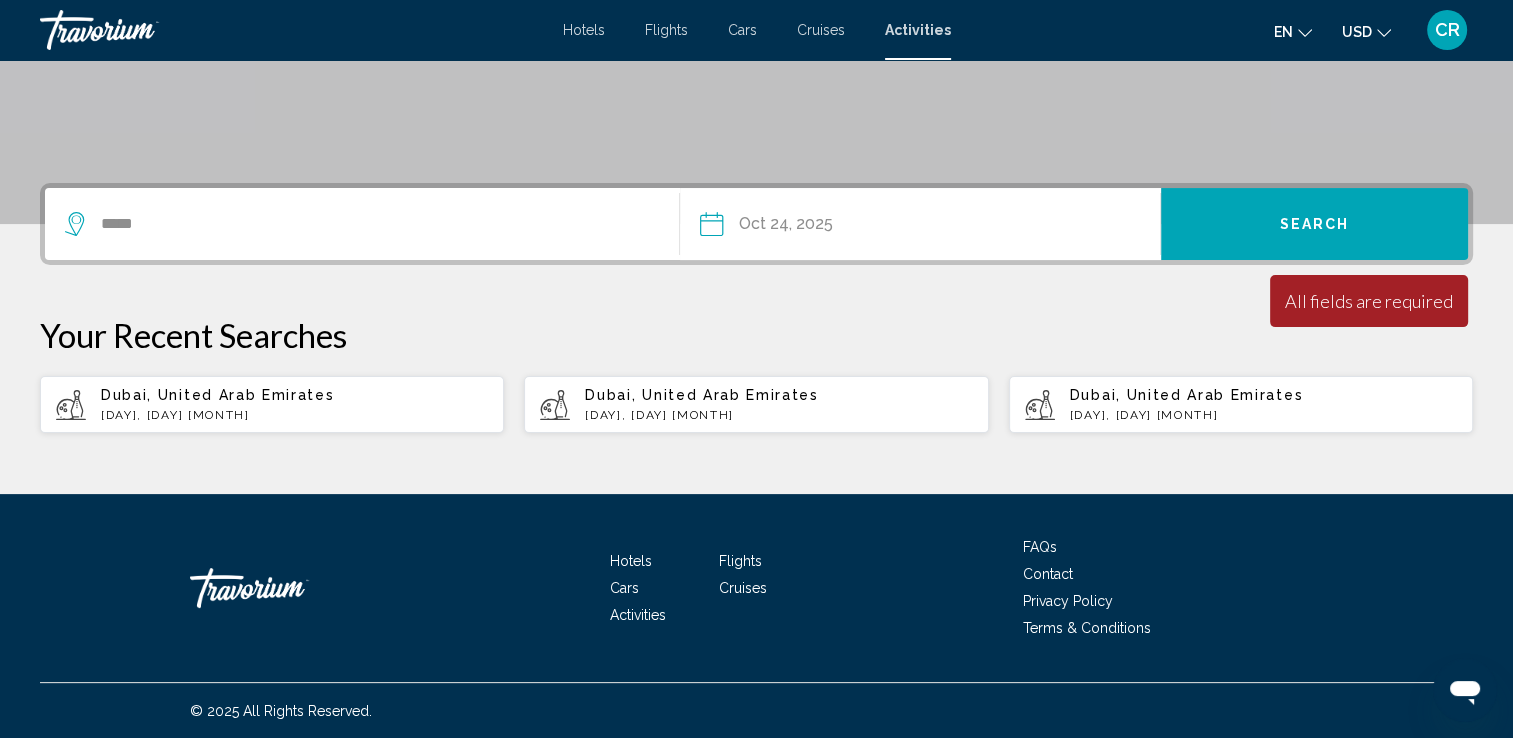 click on "Search" at bounding box center (1314, 224) 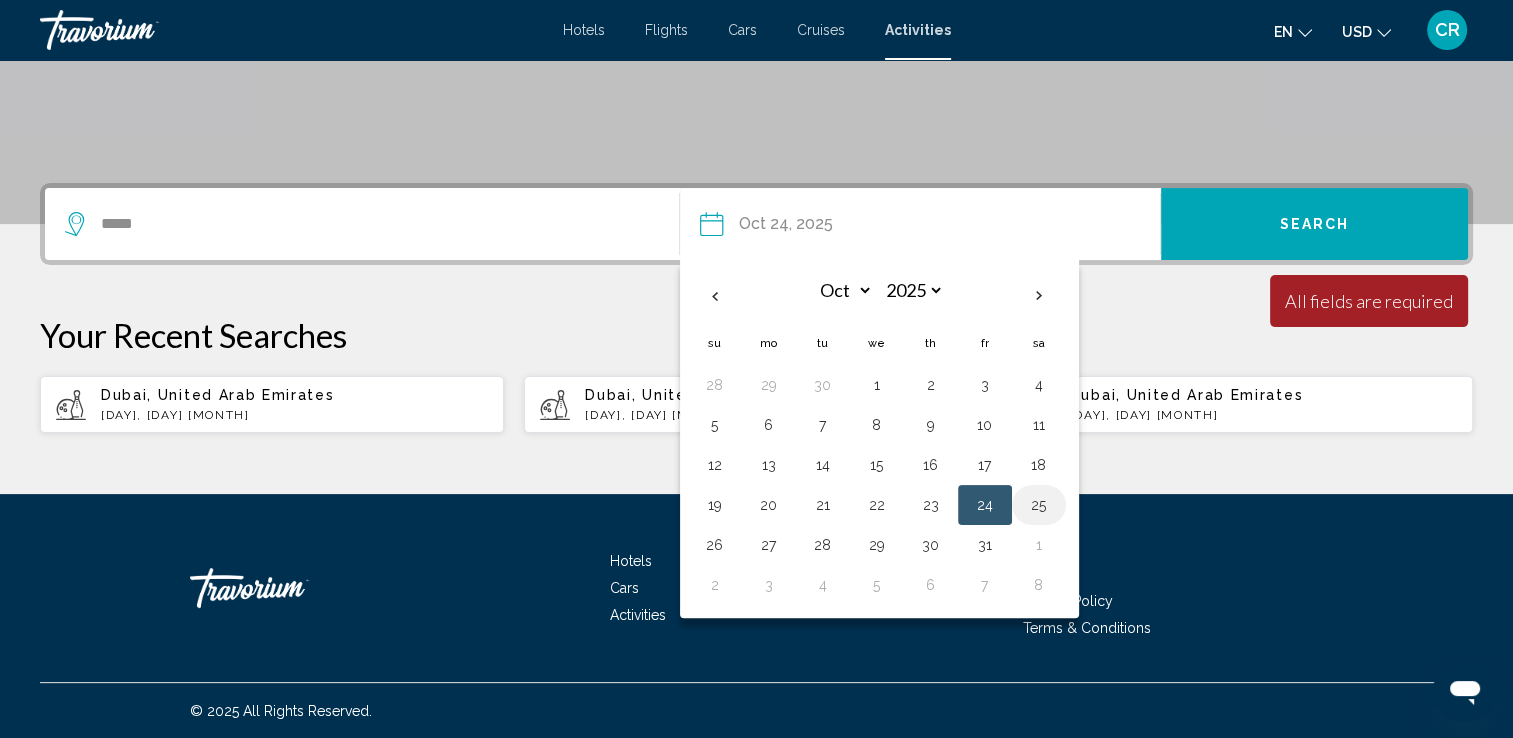 click on "25" at bounding box center [1039, 505] 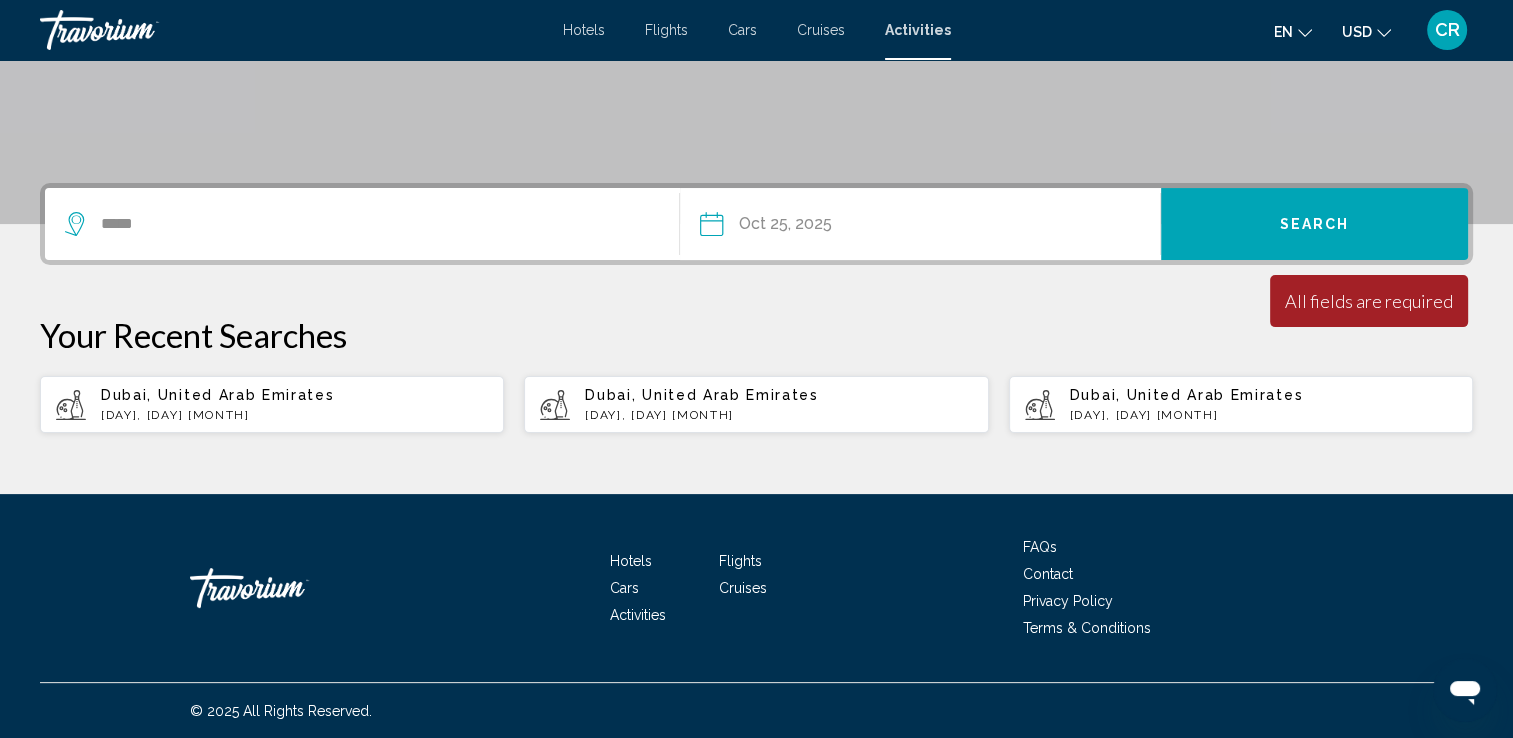 click on "Search" at bounding box center (1315, 225) 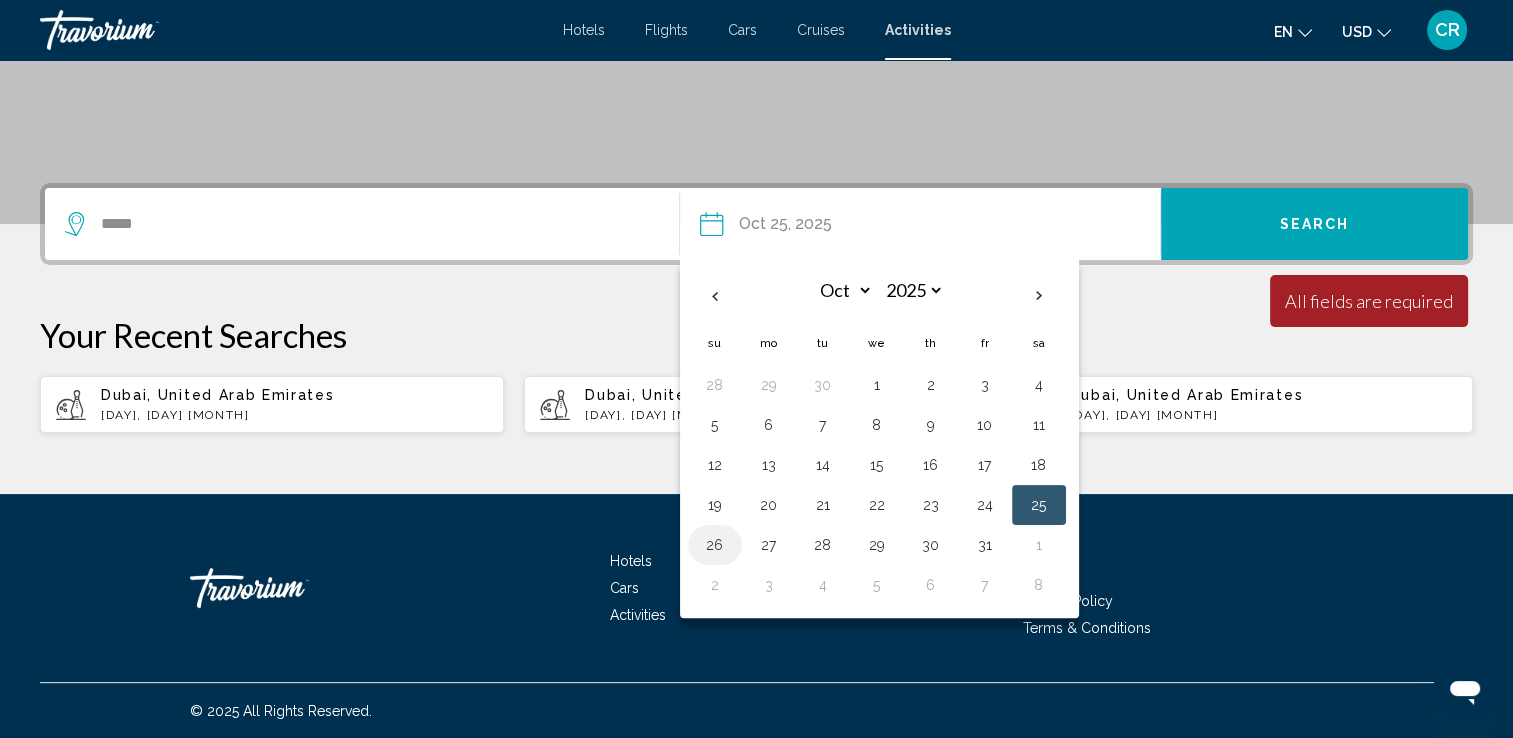 click on "26" at bounding box center [715, 545] 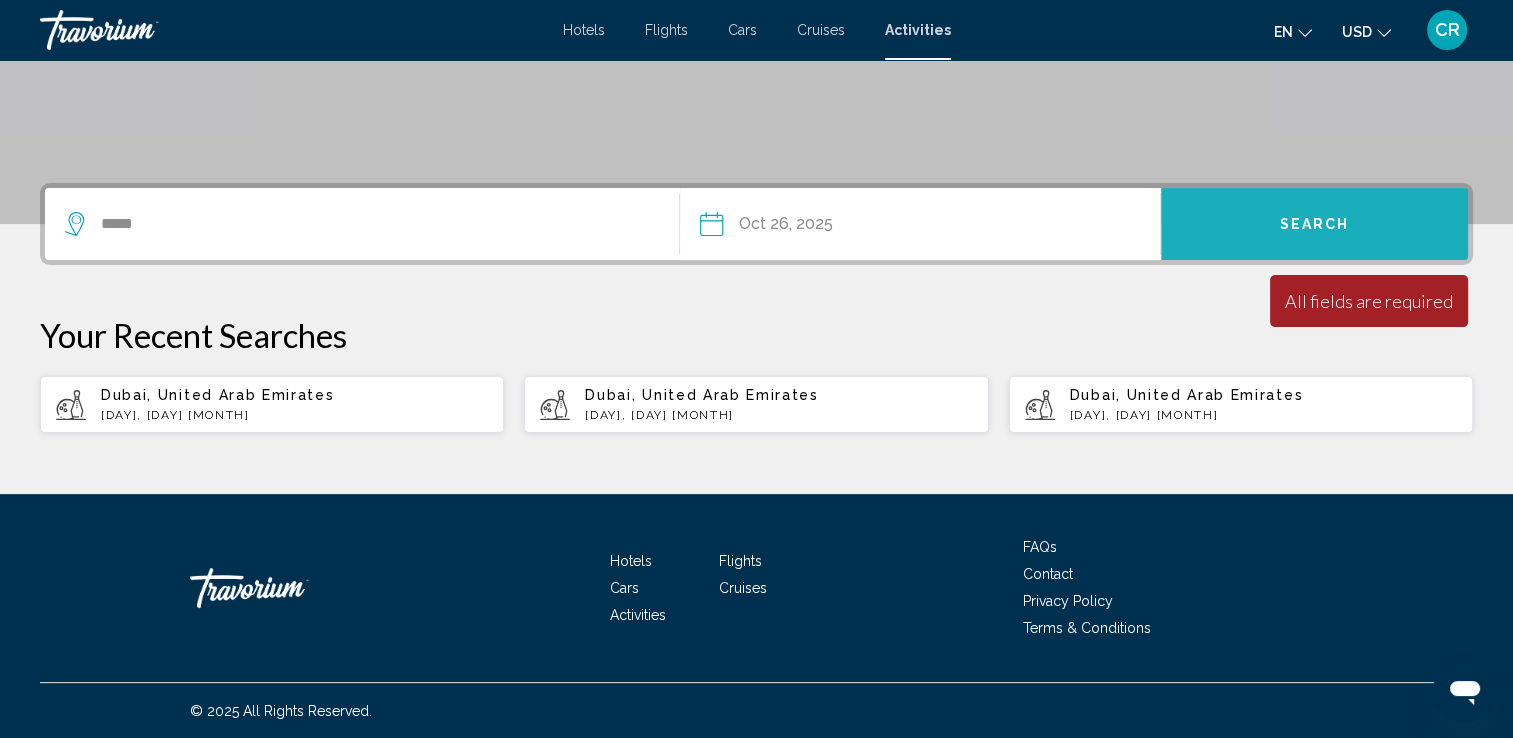 click on "Search" at bounding box center (1314, 224) 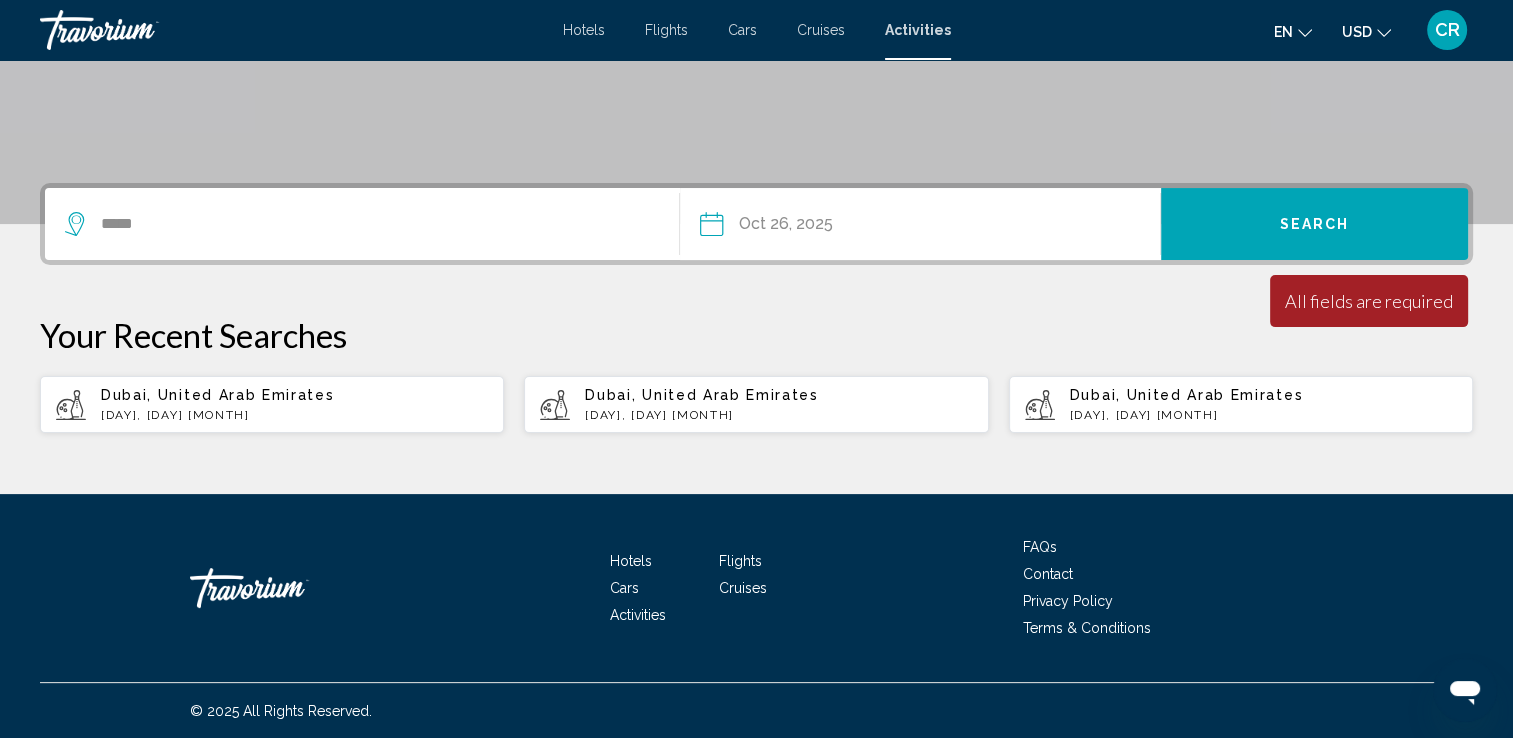 click on "Cruises" at bounding box center (821, 30) 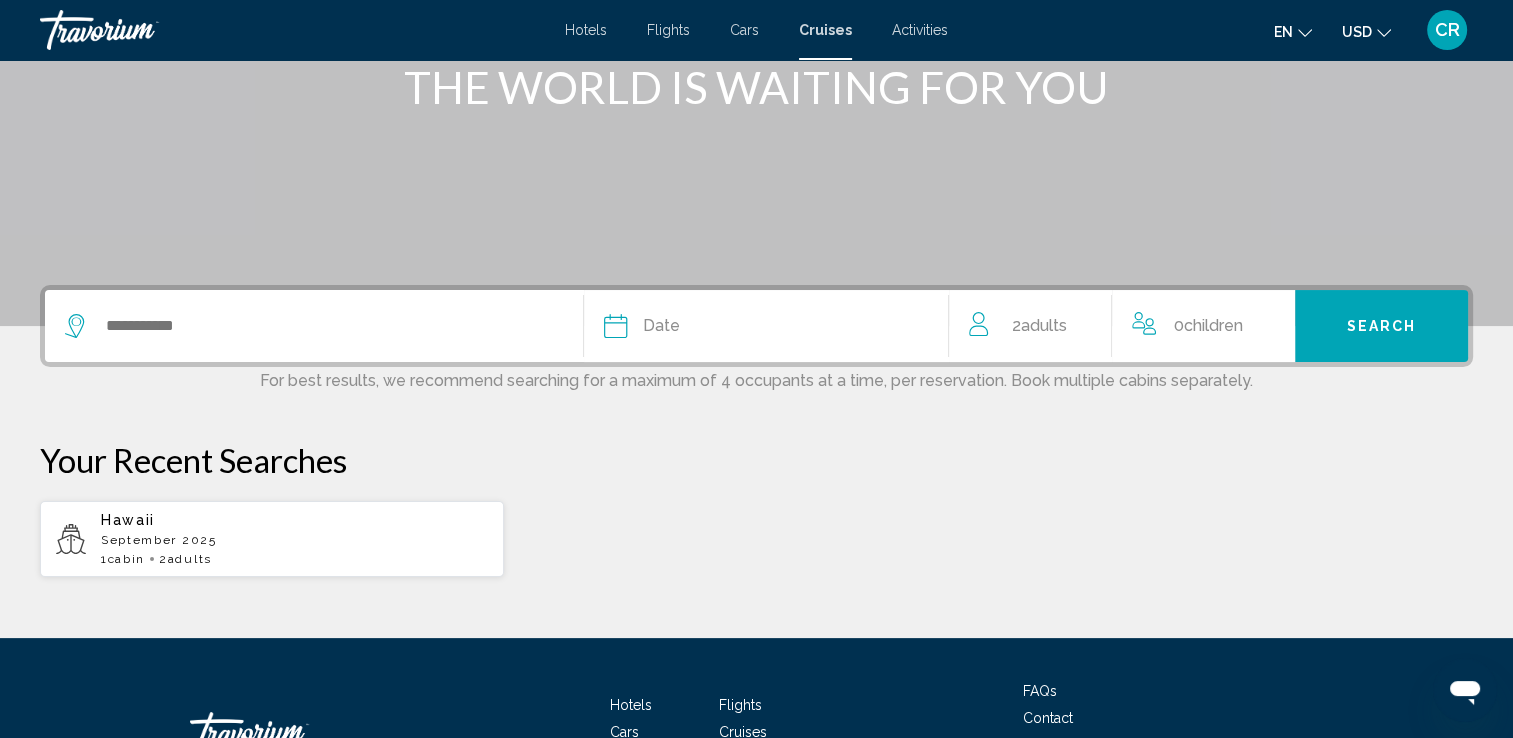 scroll, scrollTop: 300, scrollLeft: 0, axis: vertical 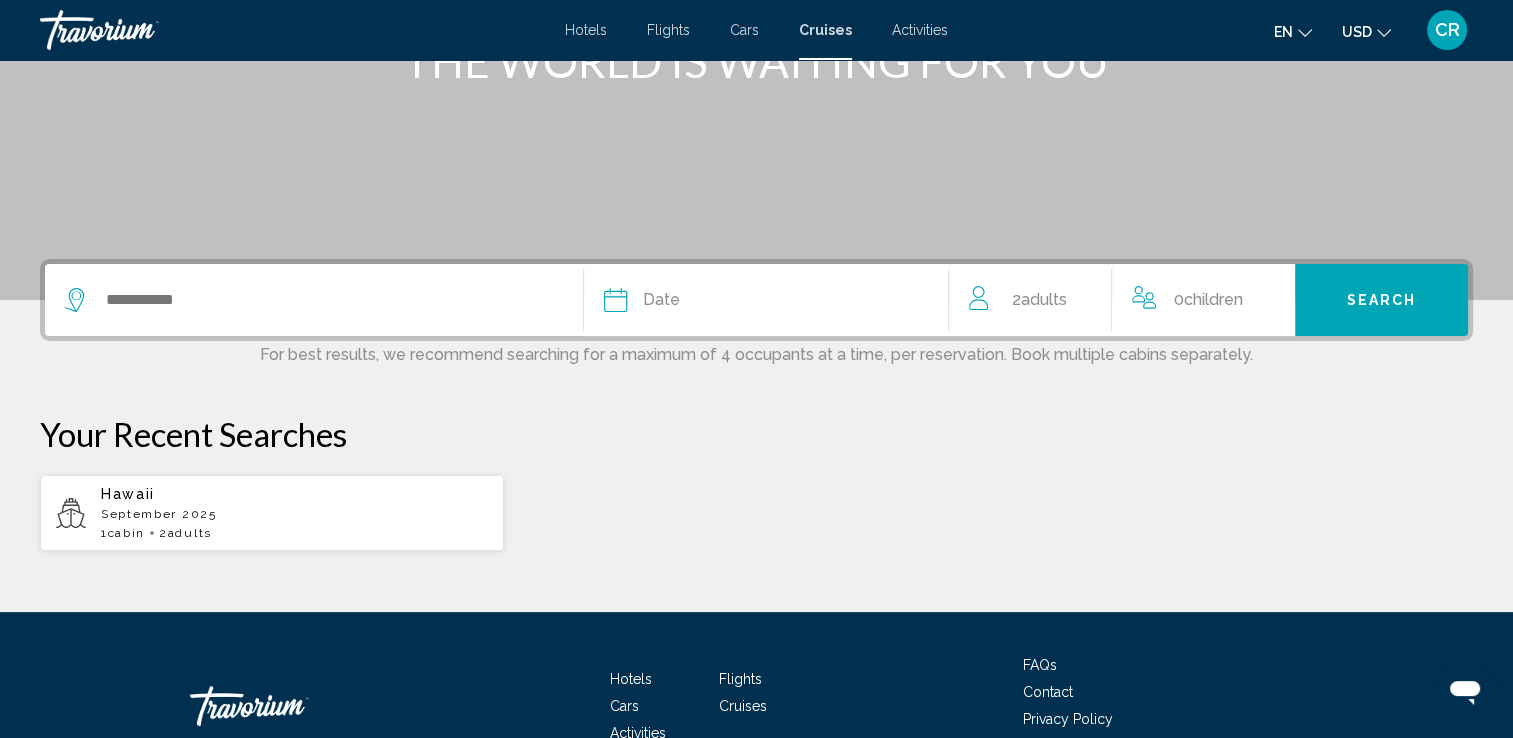 click on "Adults" at bounding box center [190, 533] 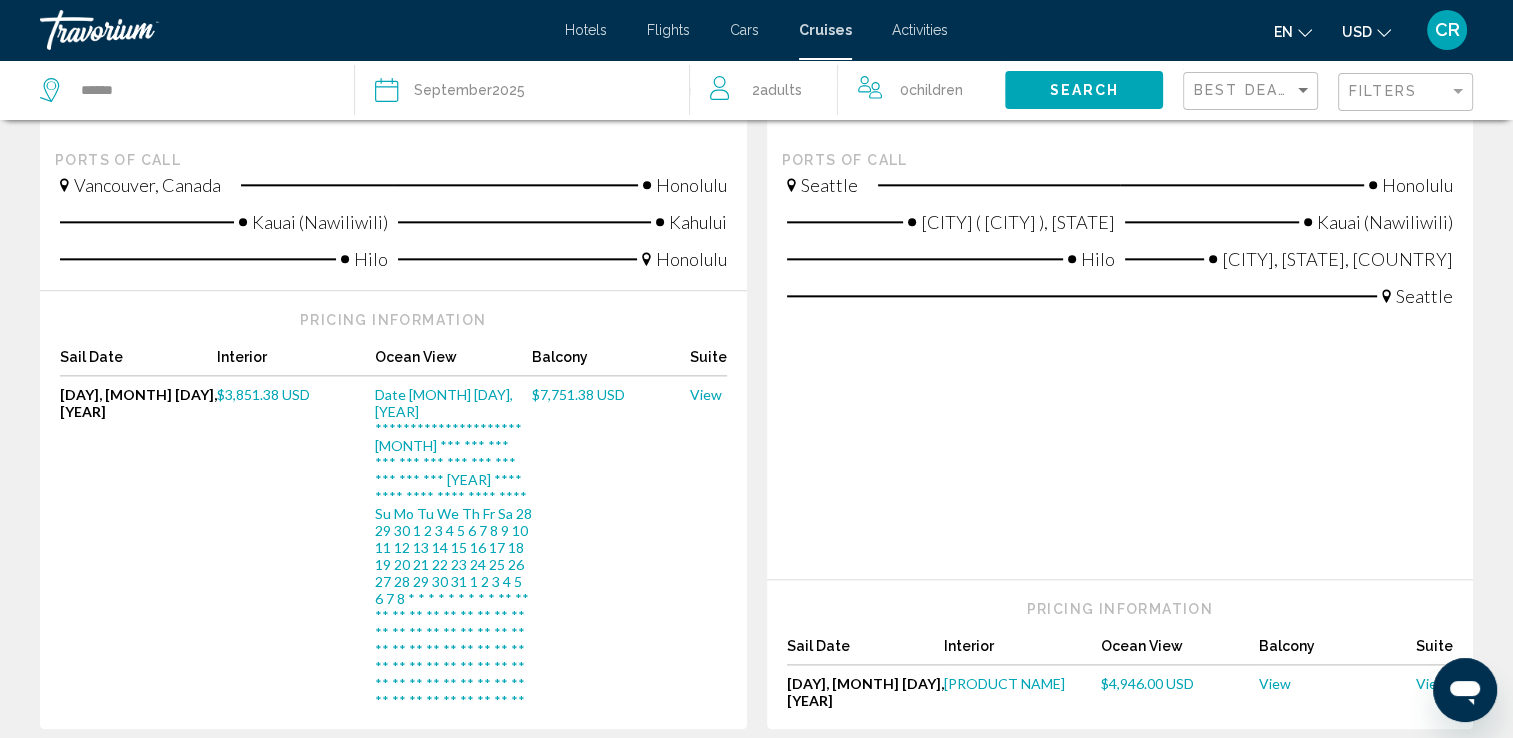 scroll, scrollTop: 2391, scrollLeft: 0, axis: vertical 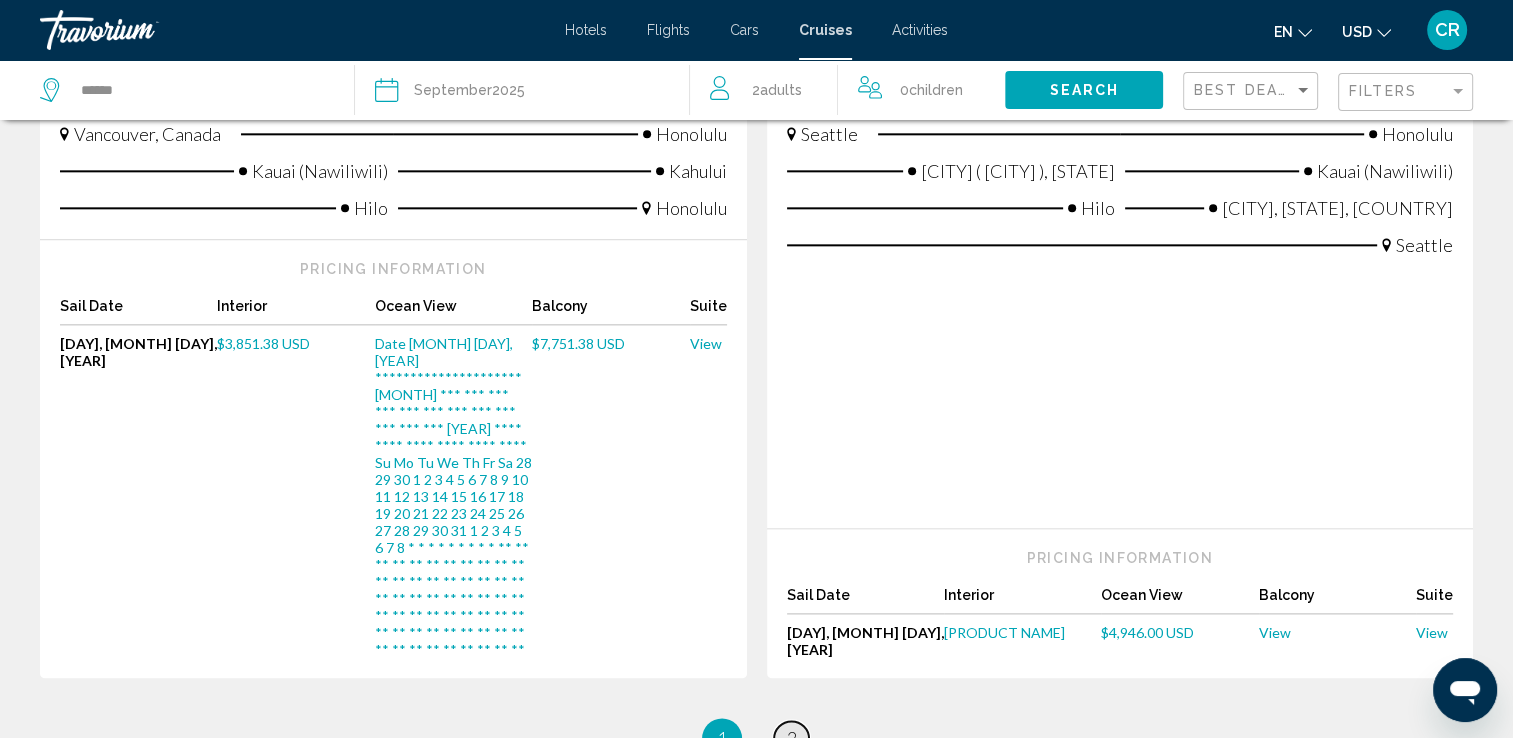 click on "page  2" at bounding box center [791, 738] 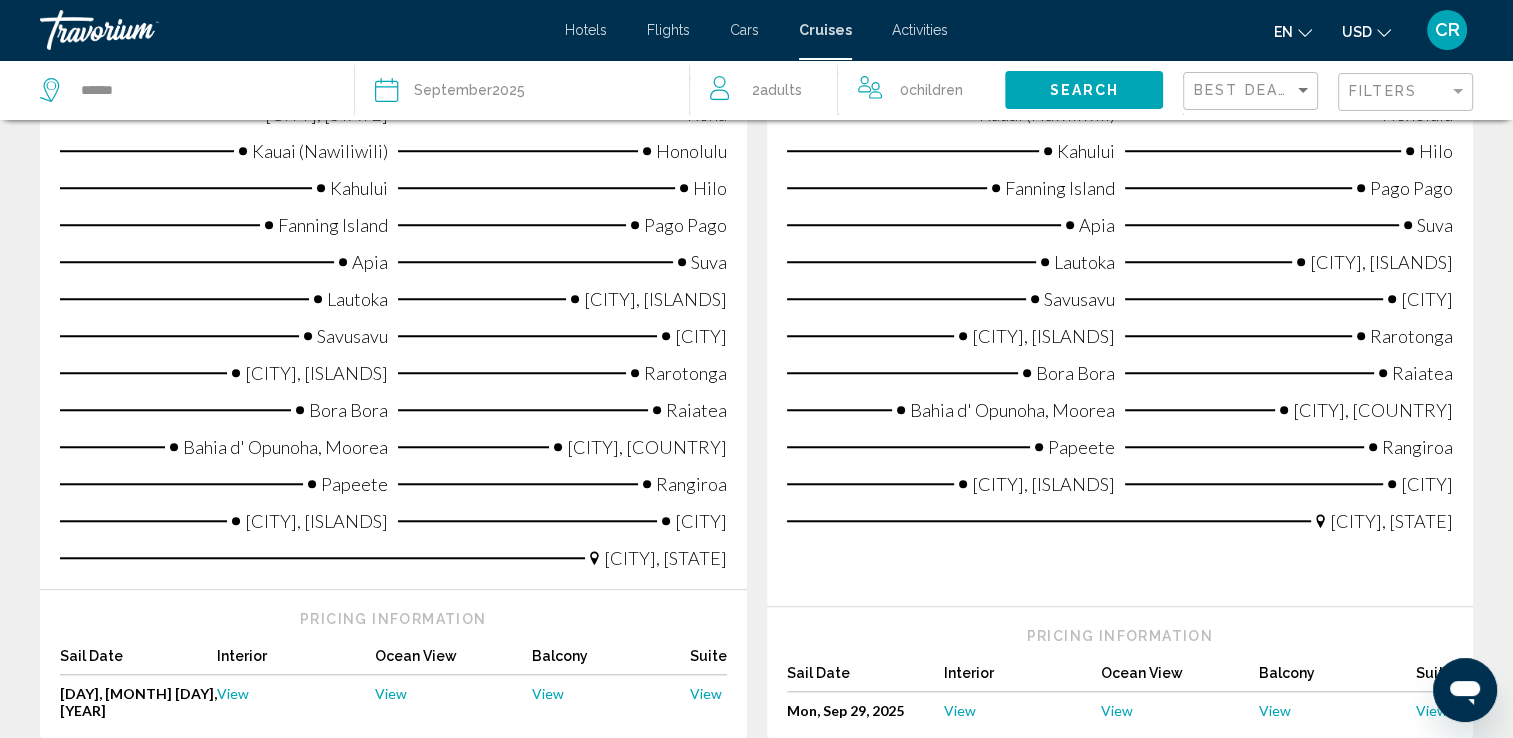 scroll, scrollTop: 1600, scrollLeft: 0, axis: vertical 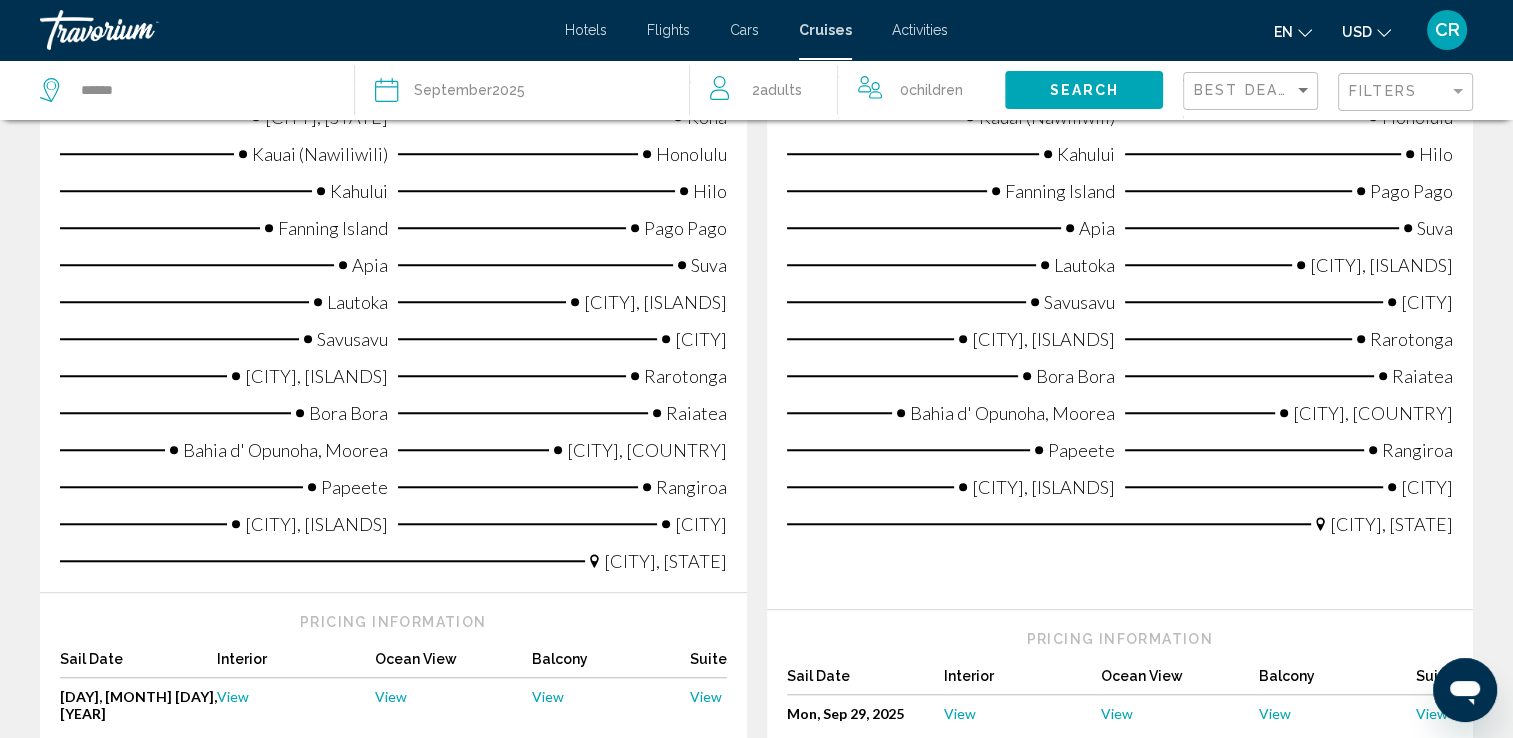 click on "Rarotonga" at bounding box center [562, 383] 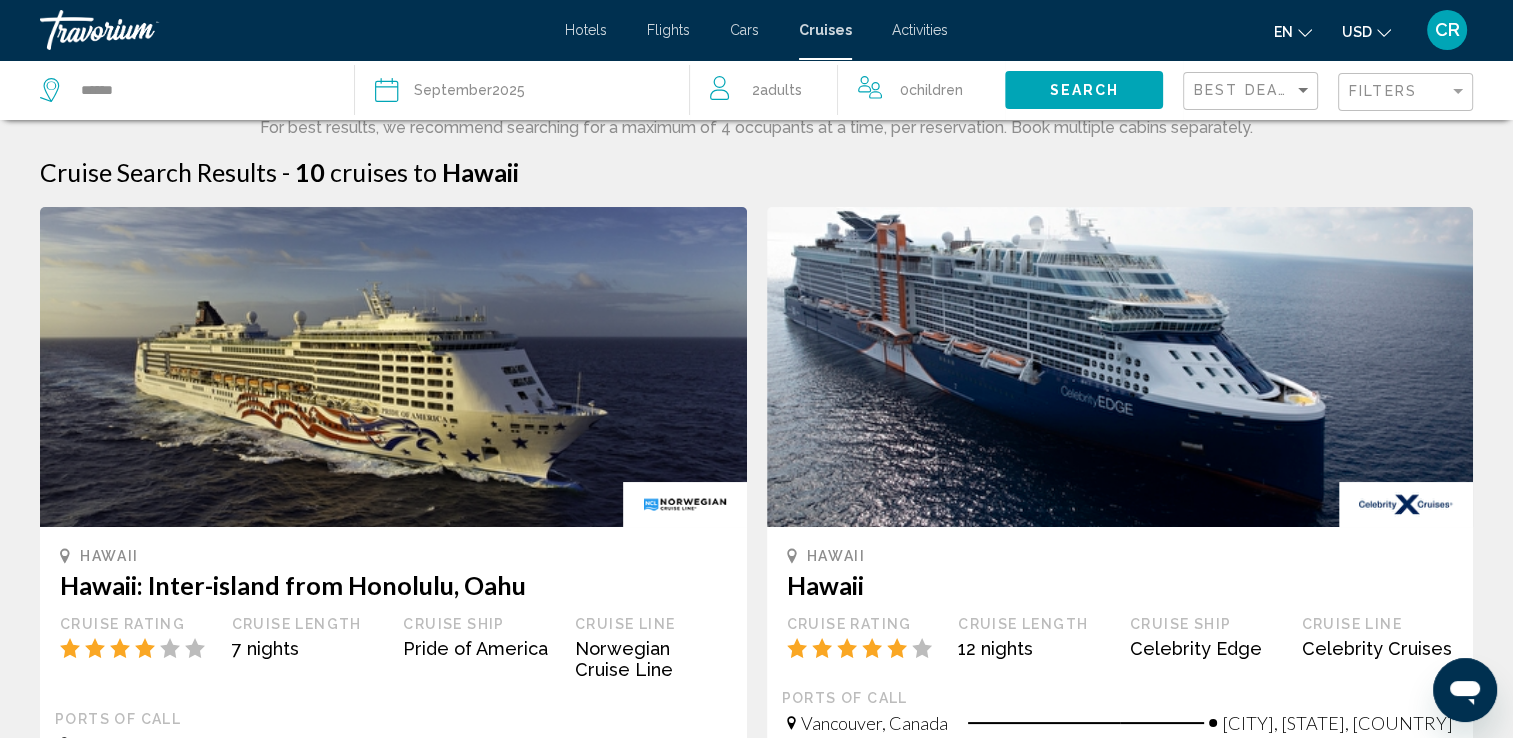 scroll, scrollTop: 0, scrollLeft: 0, axis: both 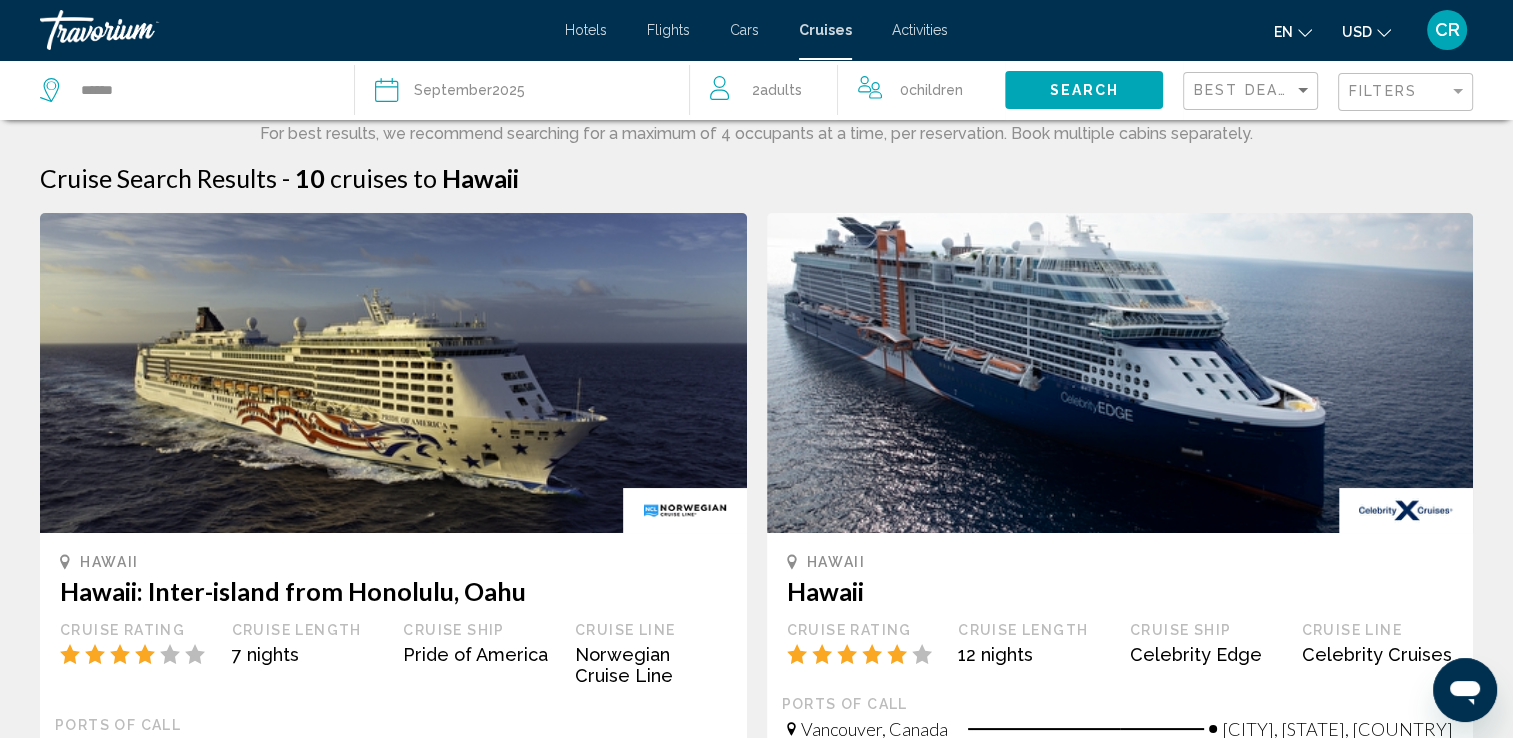 click on "[MONTH]  [YEAR]" 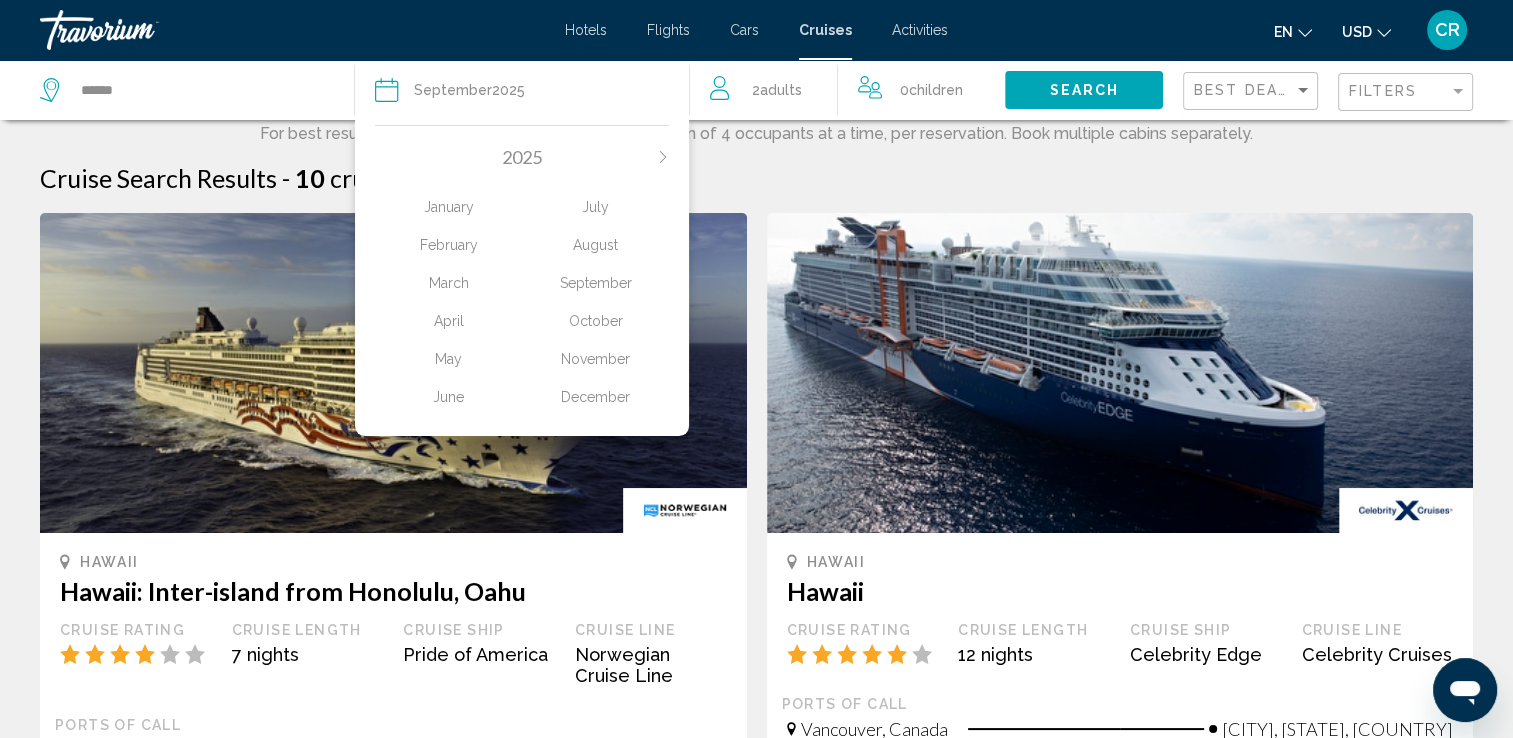 click on "March" 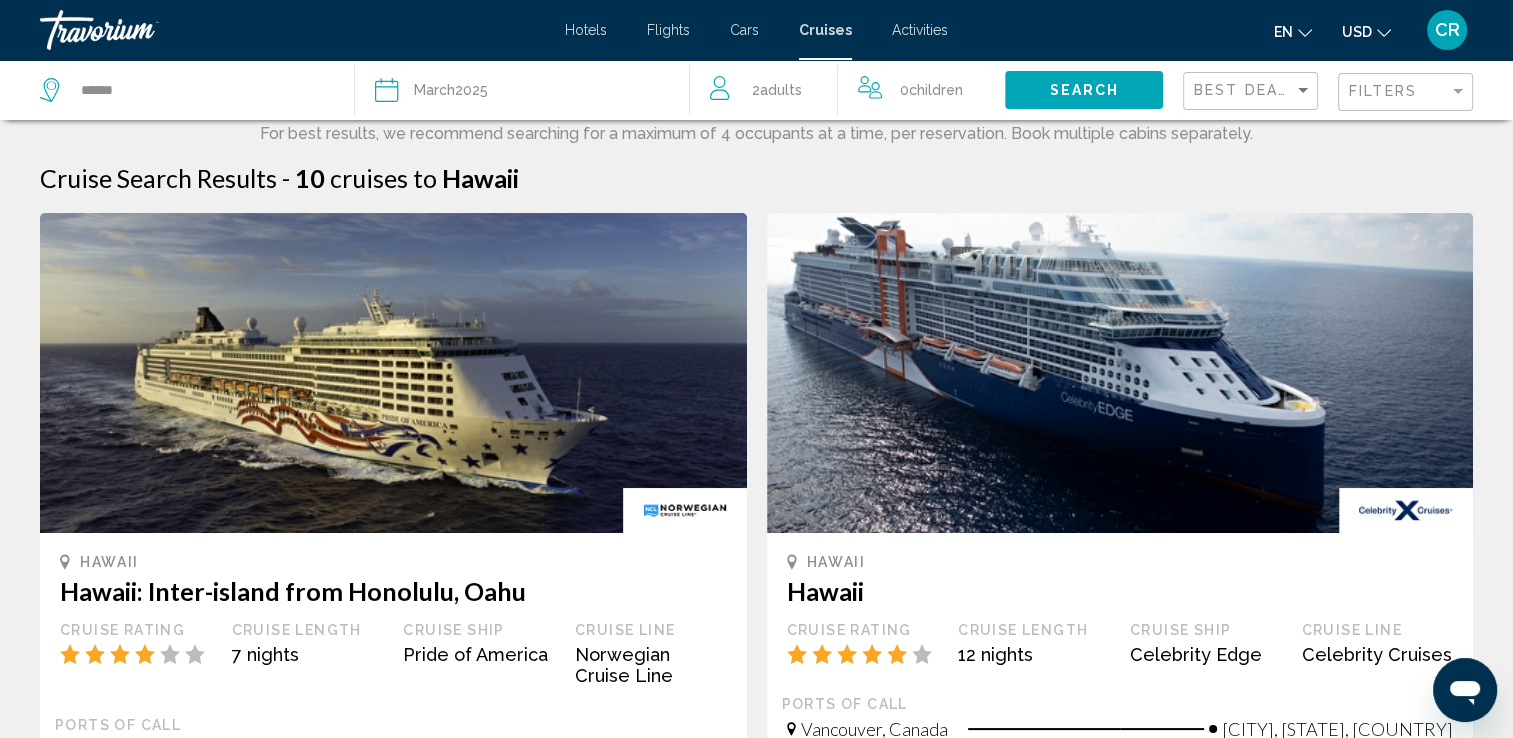 click on "Search" 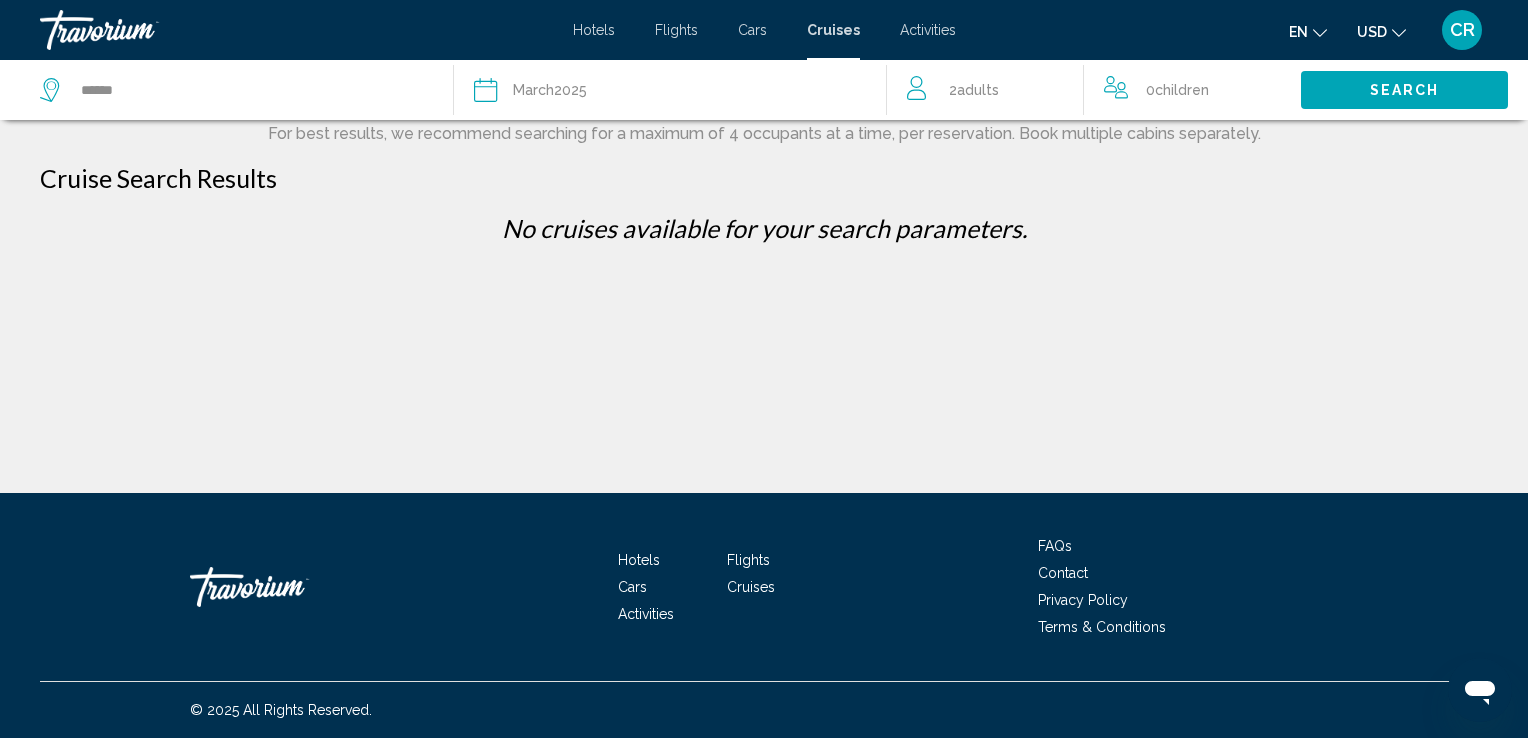 click on "March" 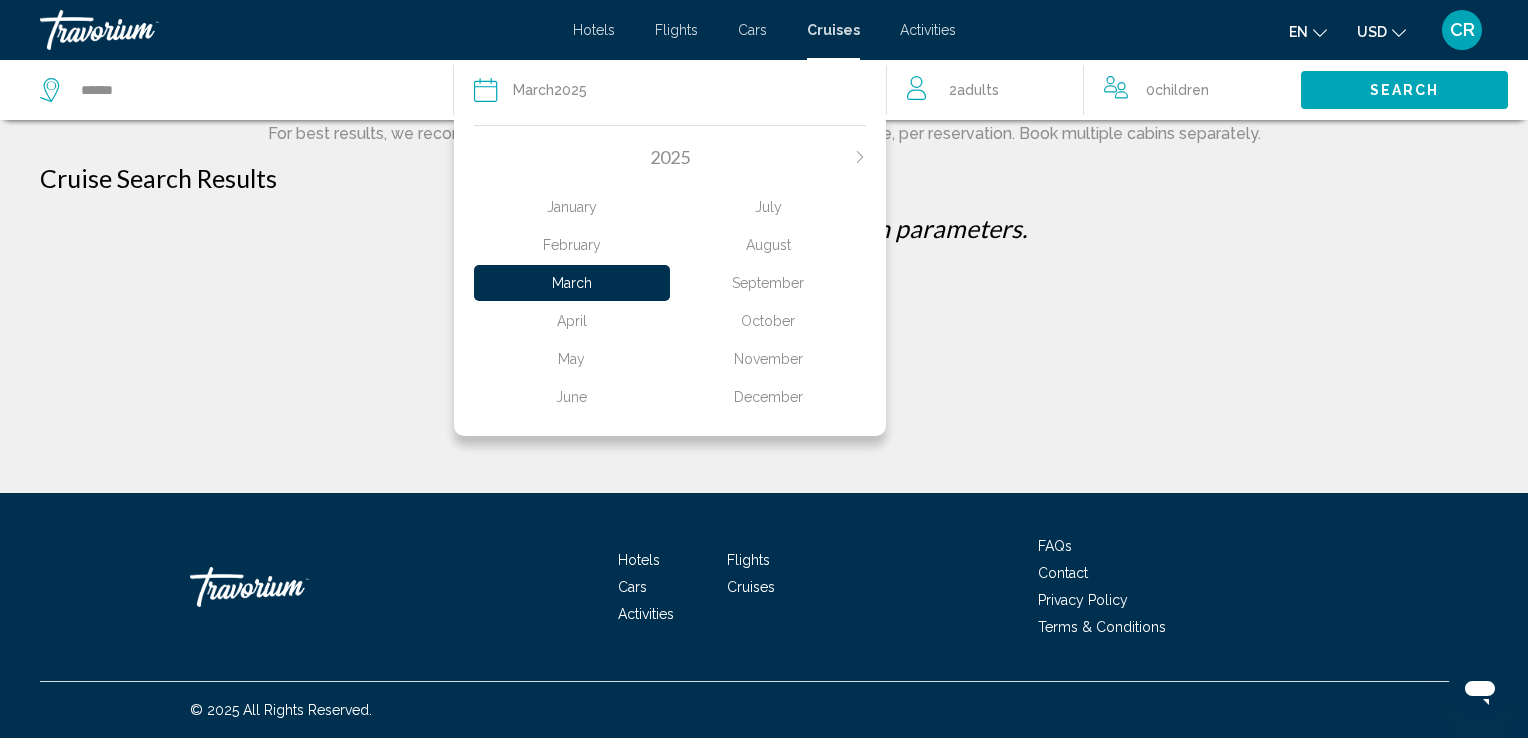 click on "April" 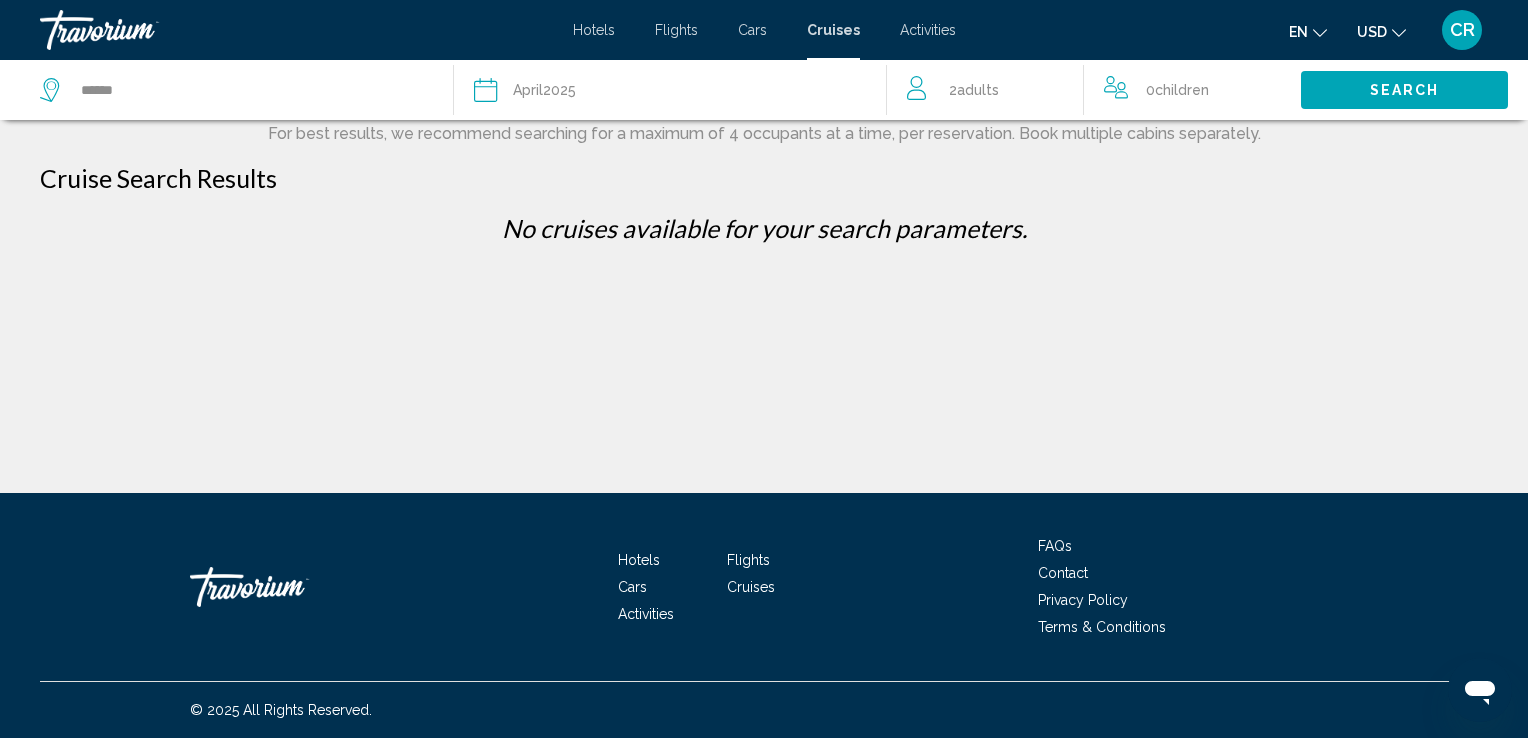 click on "Date [MONTH]  [YEAR]" 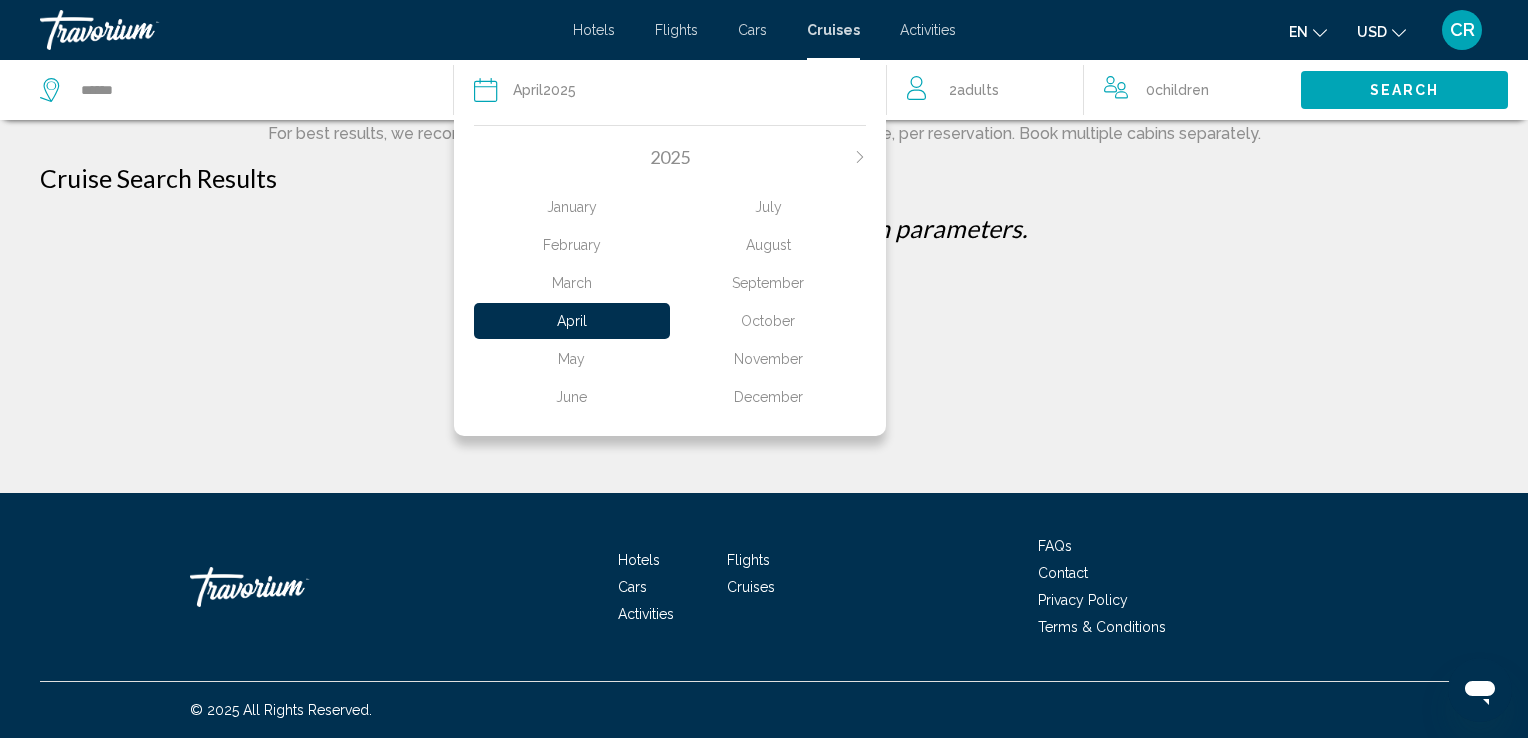 click on "January February March April May June July August September October November December" 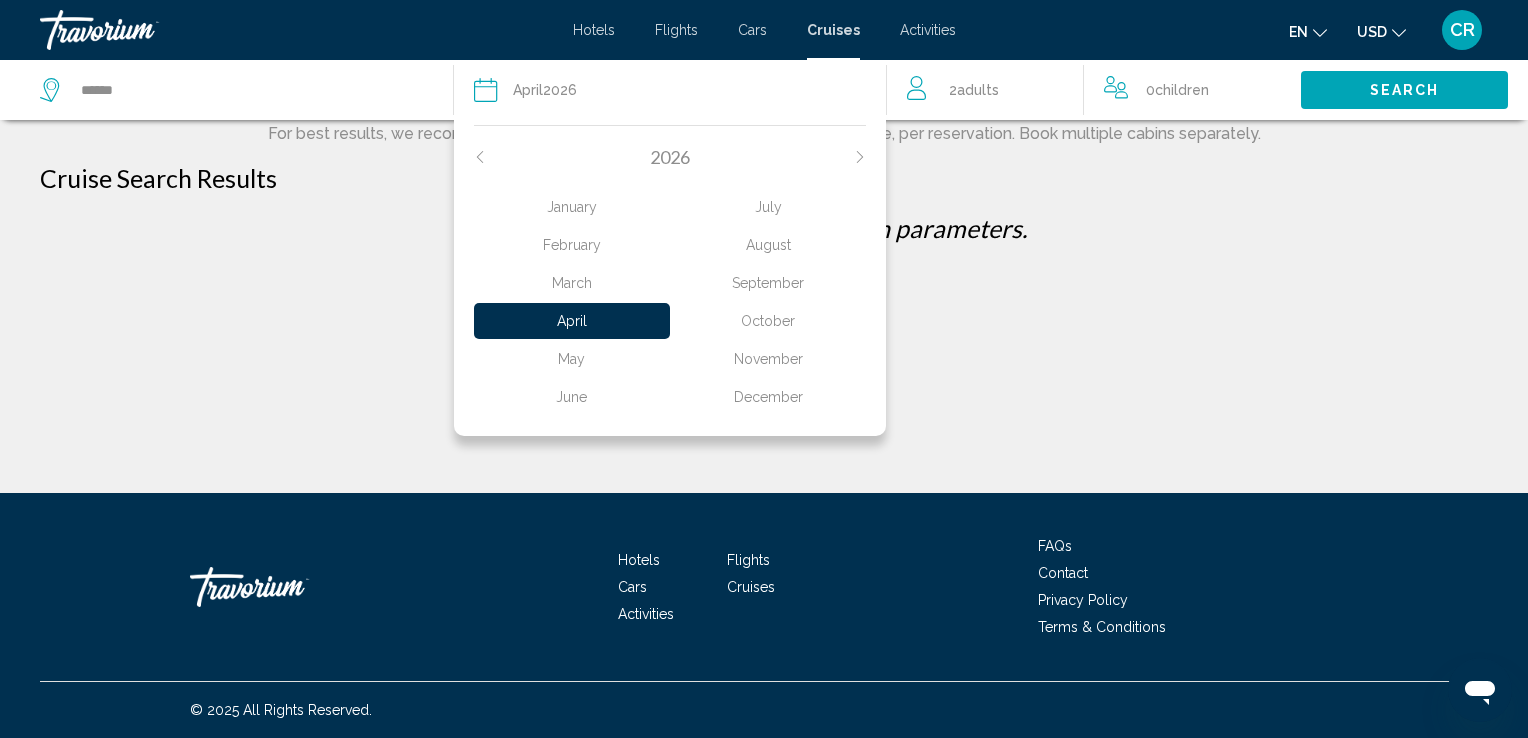 click 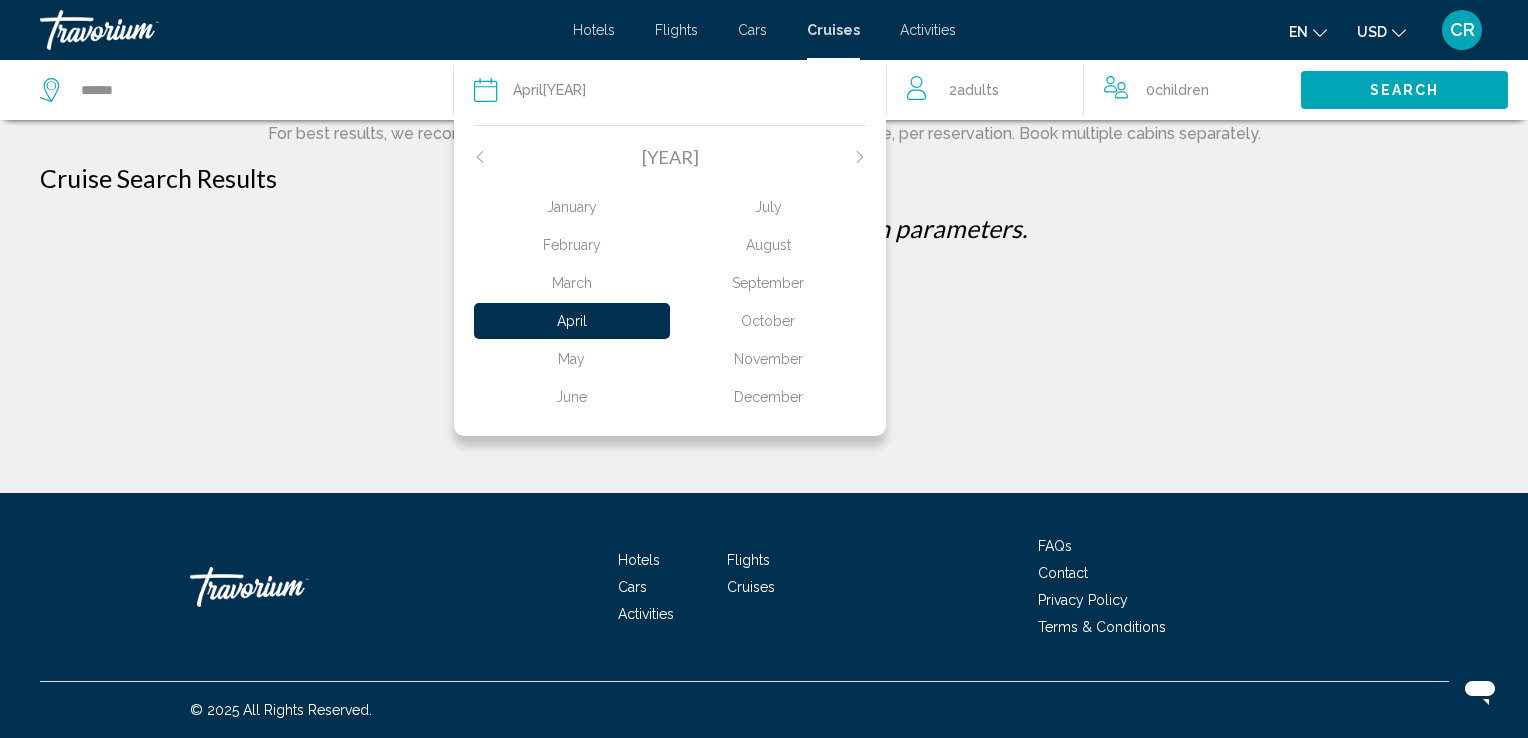 click on "January" 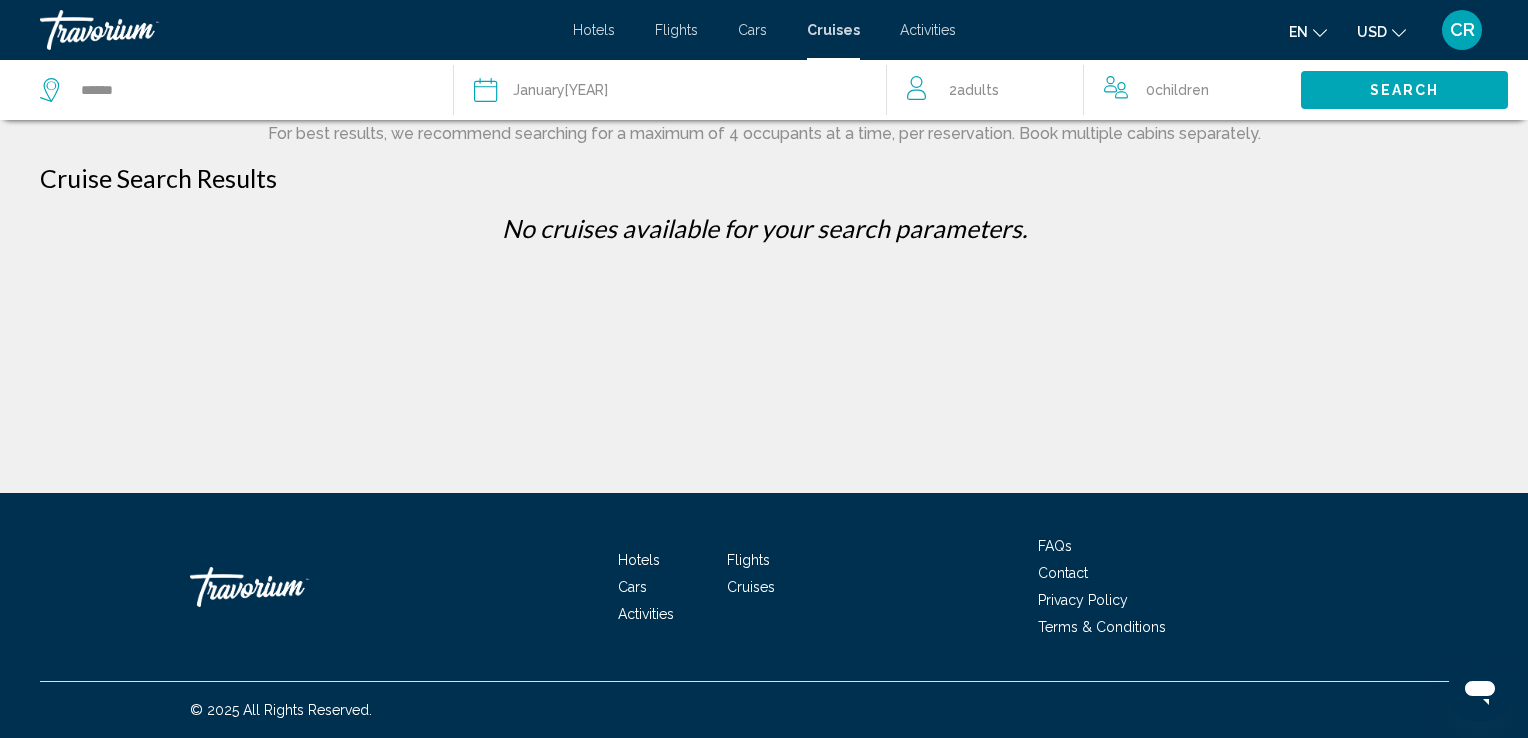 click on "[MONTH]  [YEAR]" 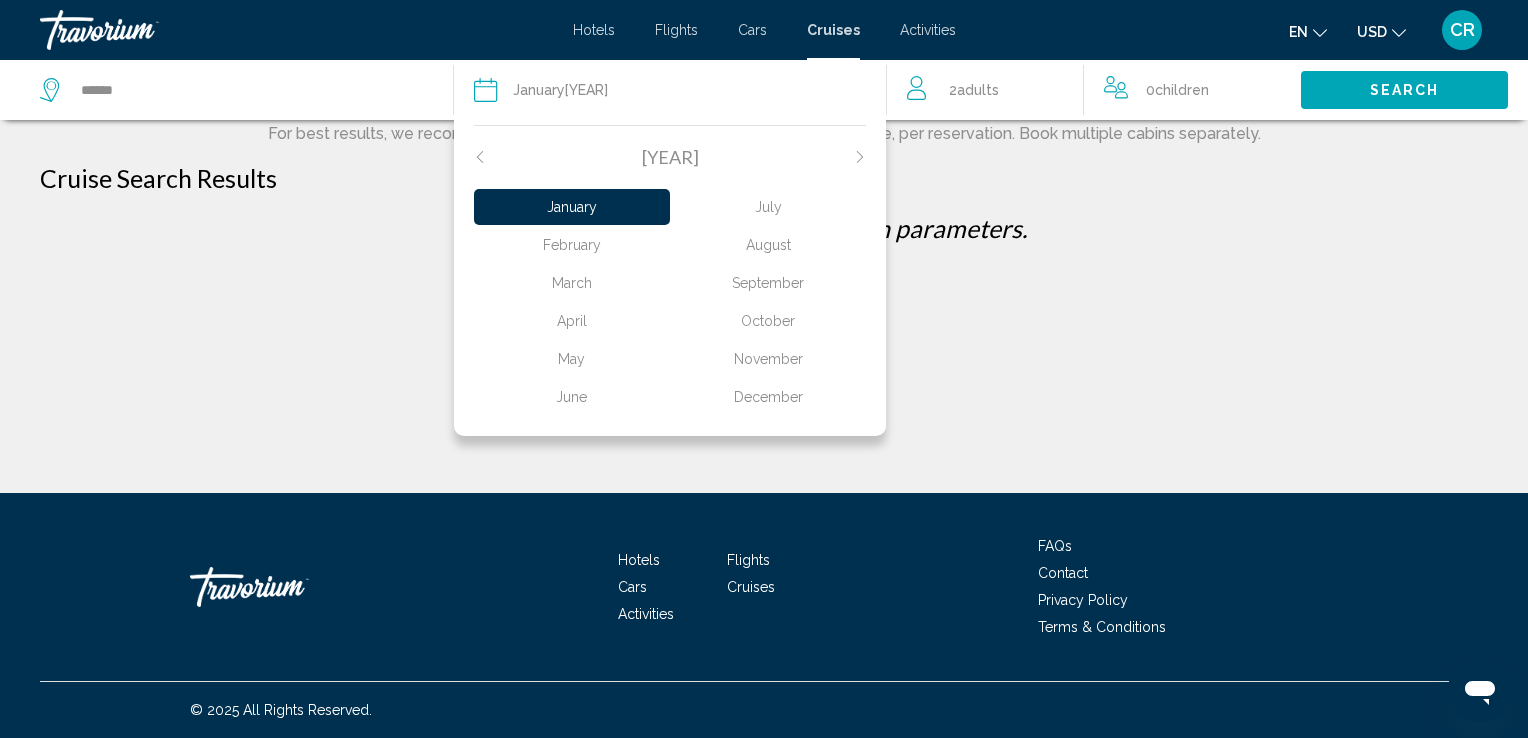 click 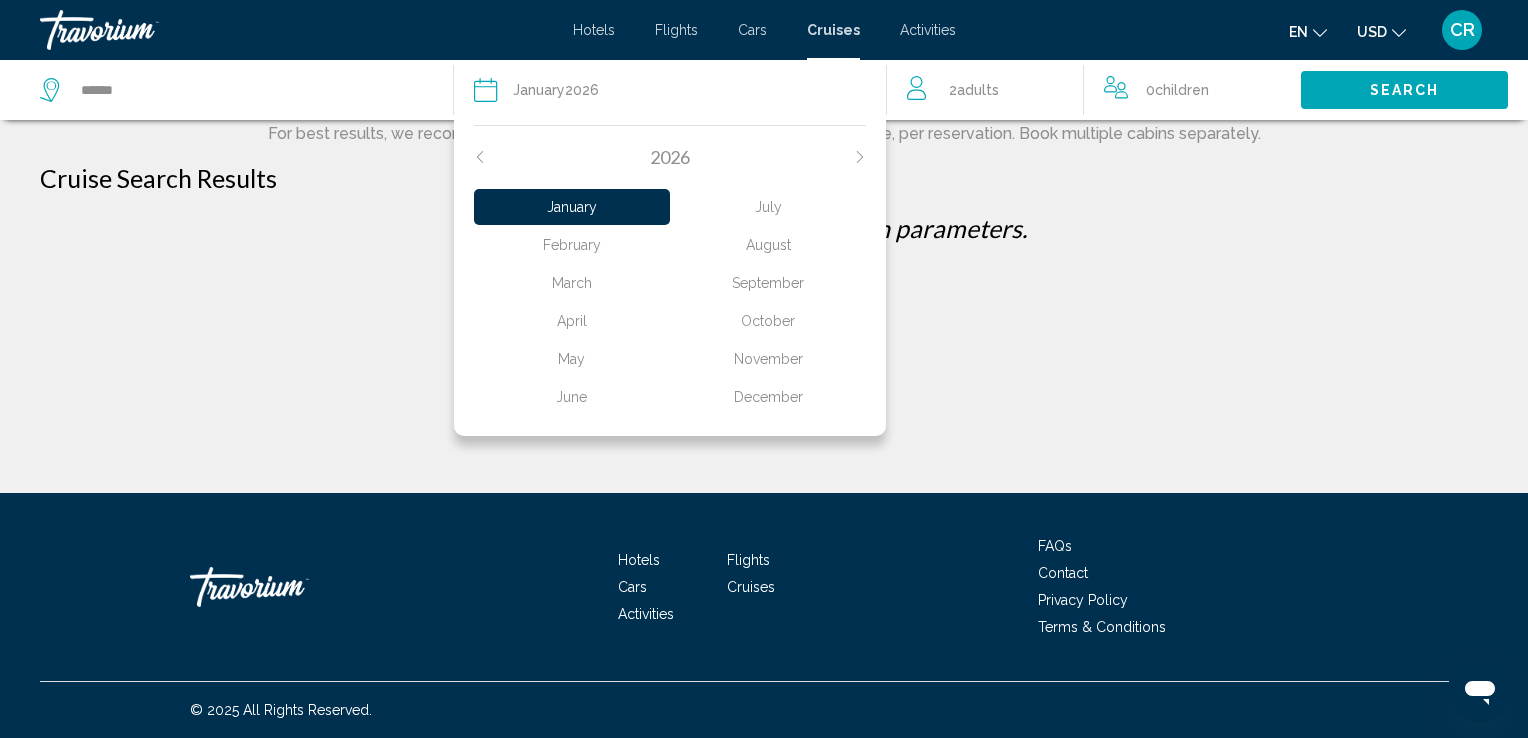 click on "March" 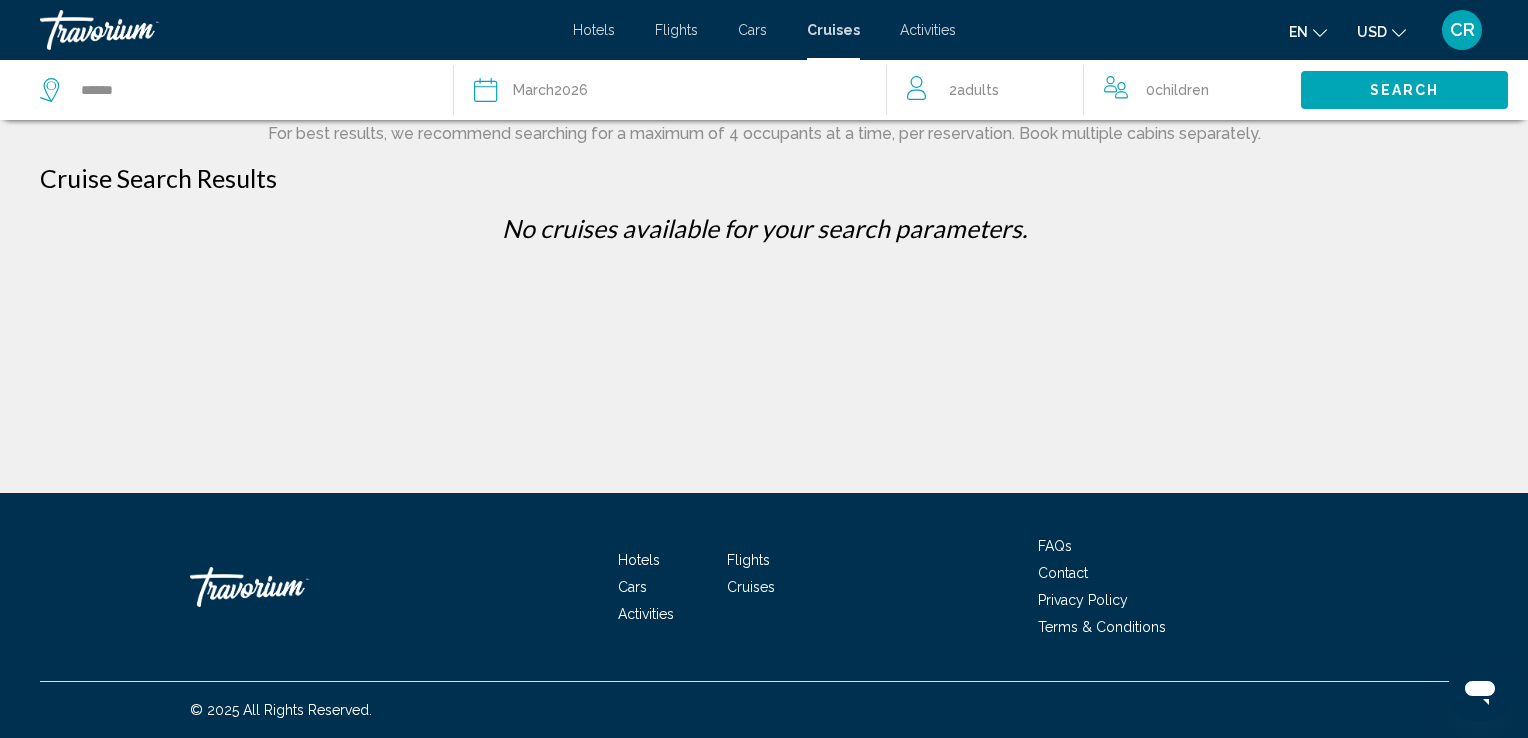 click on "Search" 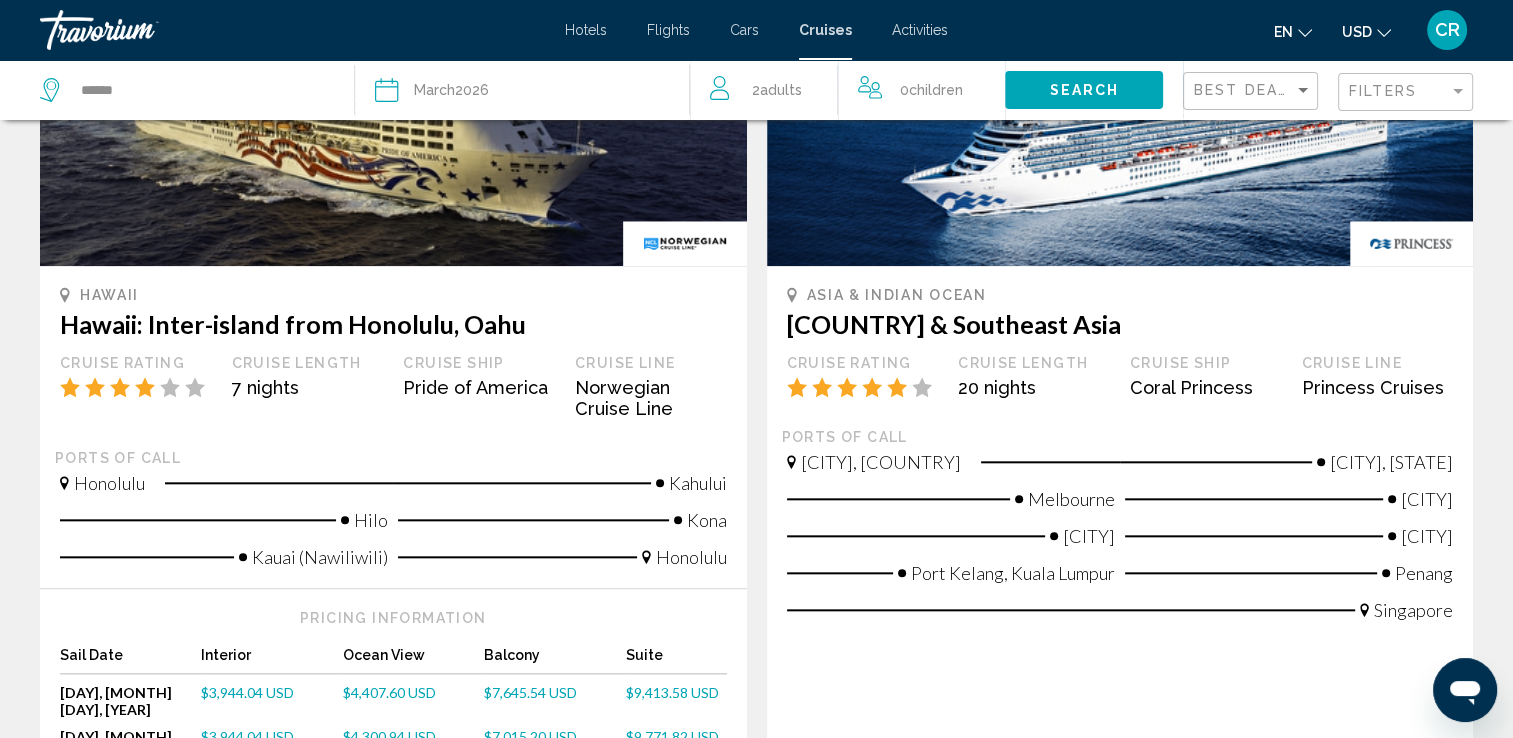 scroll, scrollTop: 2100, scrollLeft: 0, axis: vertical 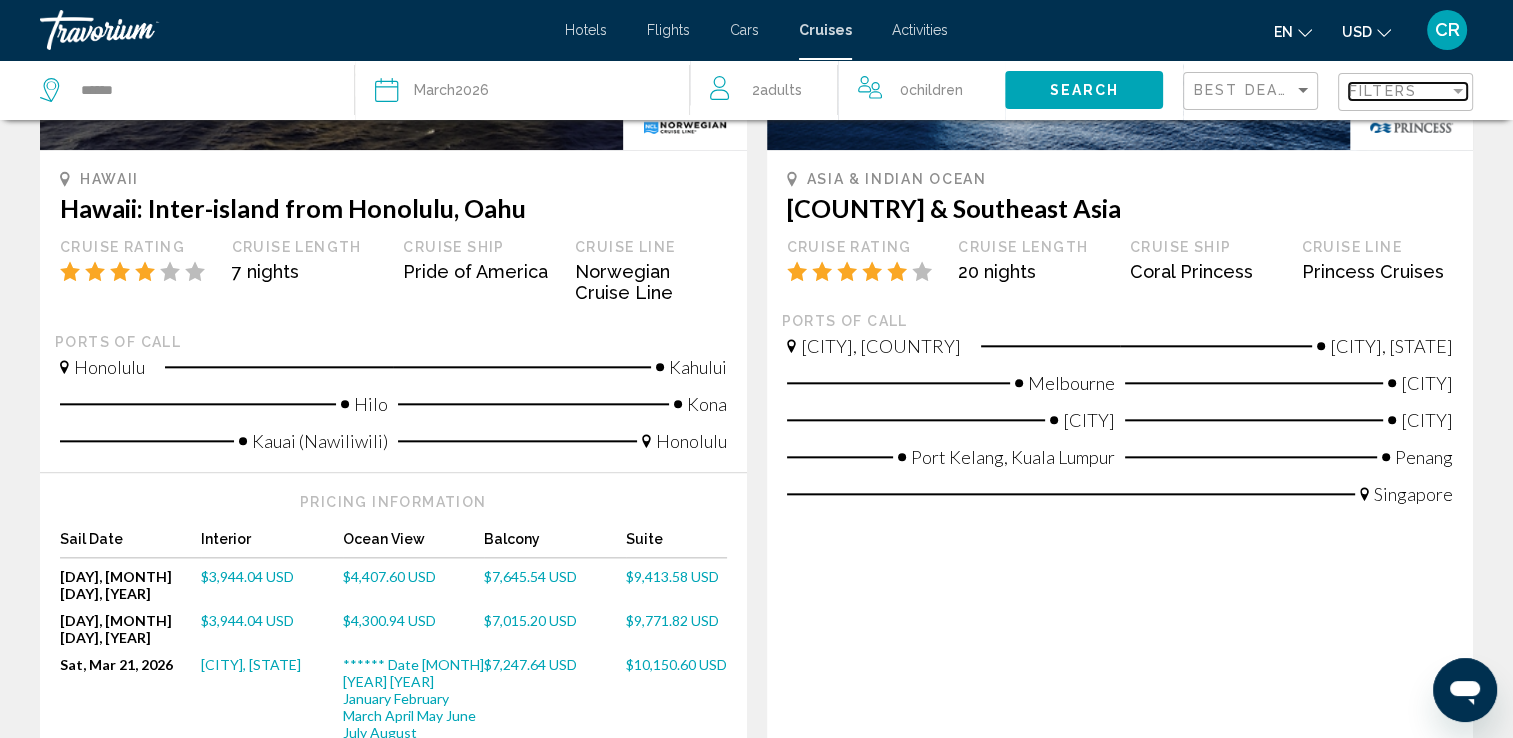 click on "Filters" at bounding box center (1383, 91) 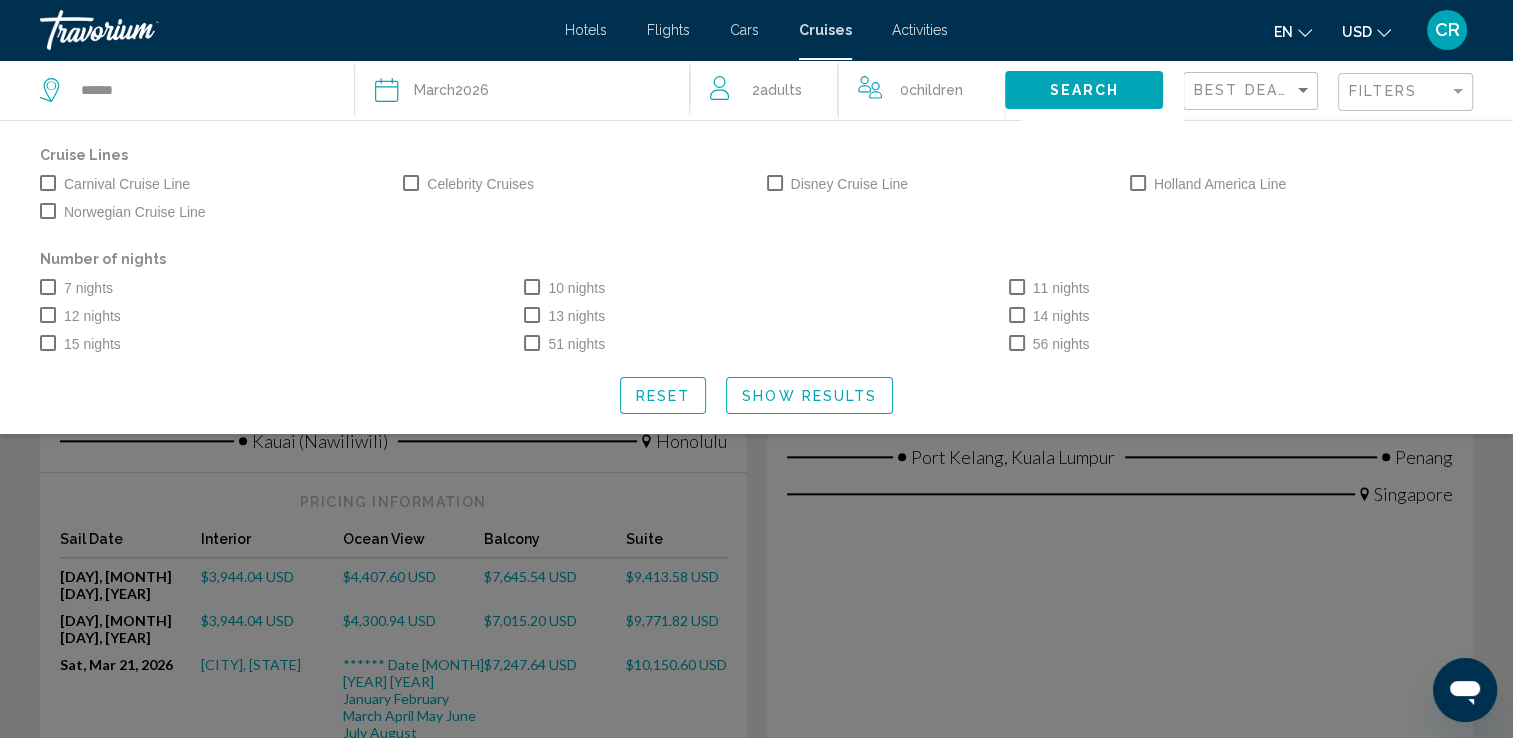 click at bounding box center (48, 287) 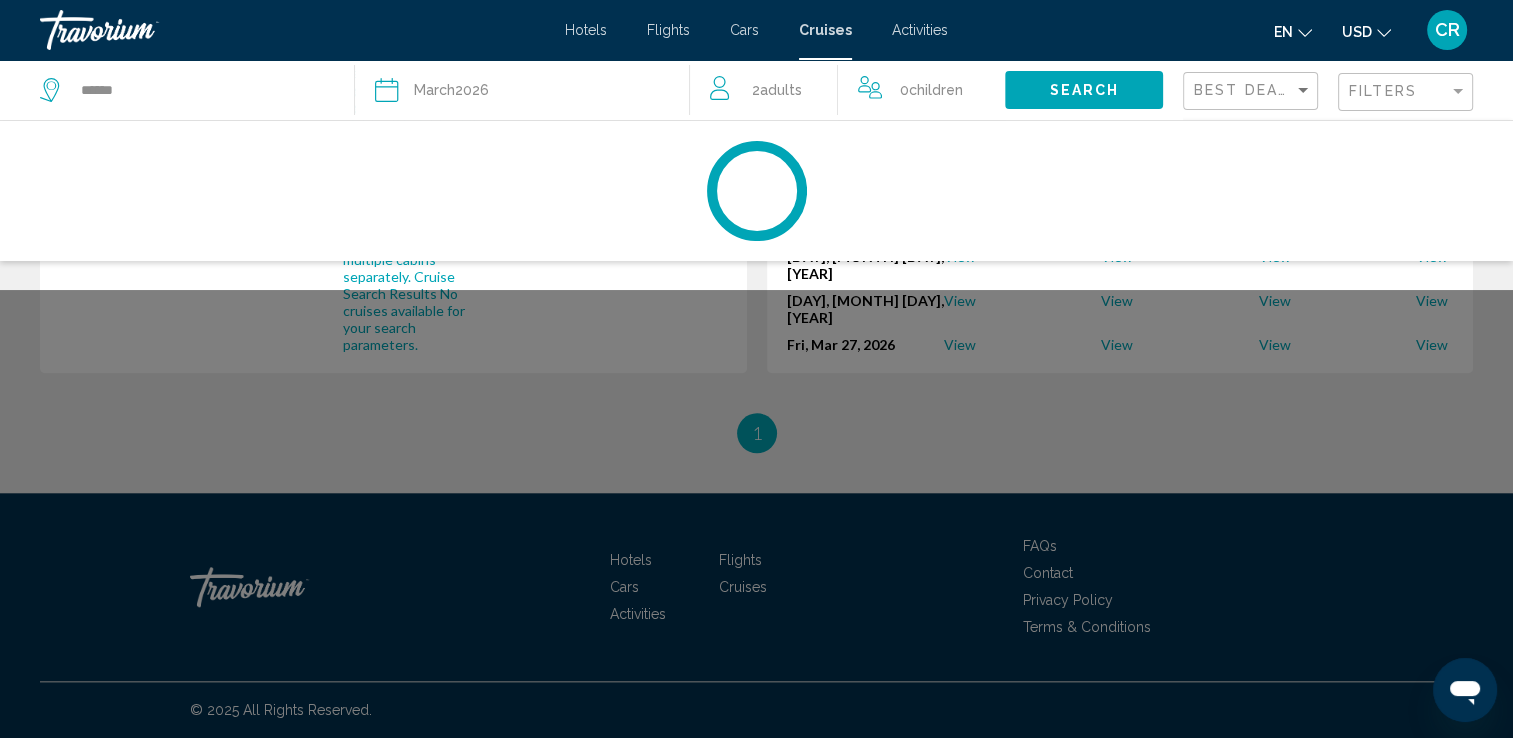 scroll, scrollTop: 417, scrollLeft: 0, axis: vertical 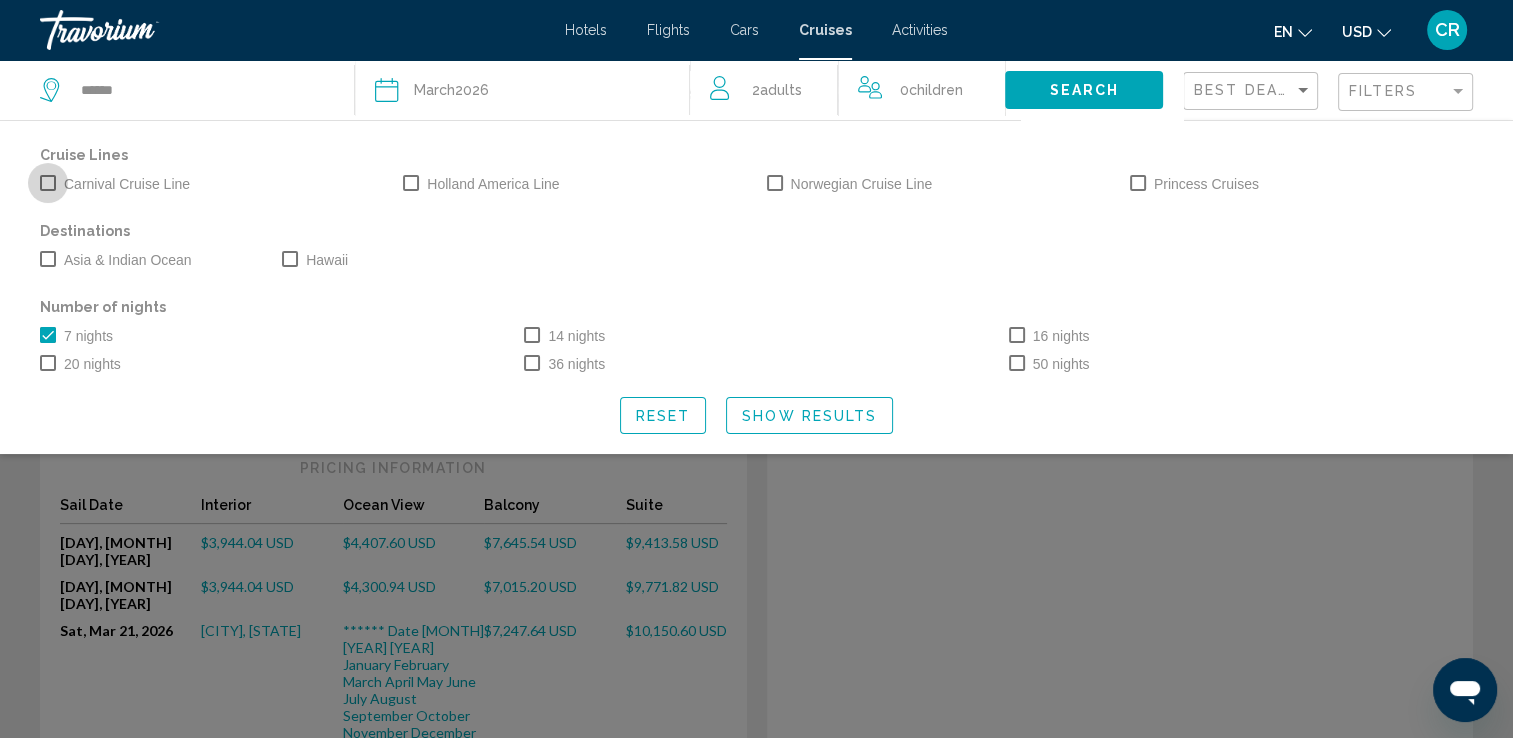 click at bounding box center [48, 183] 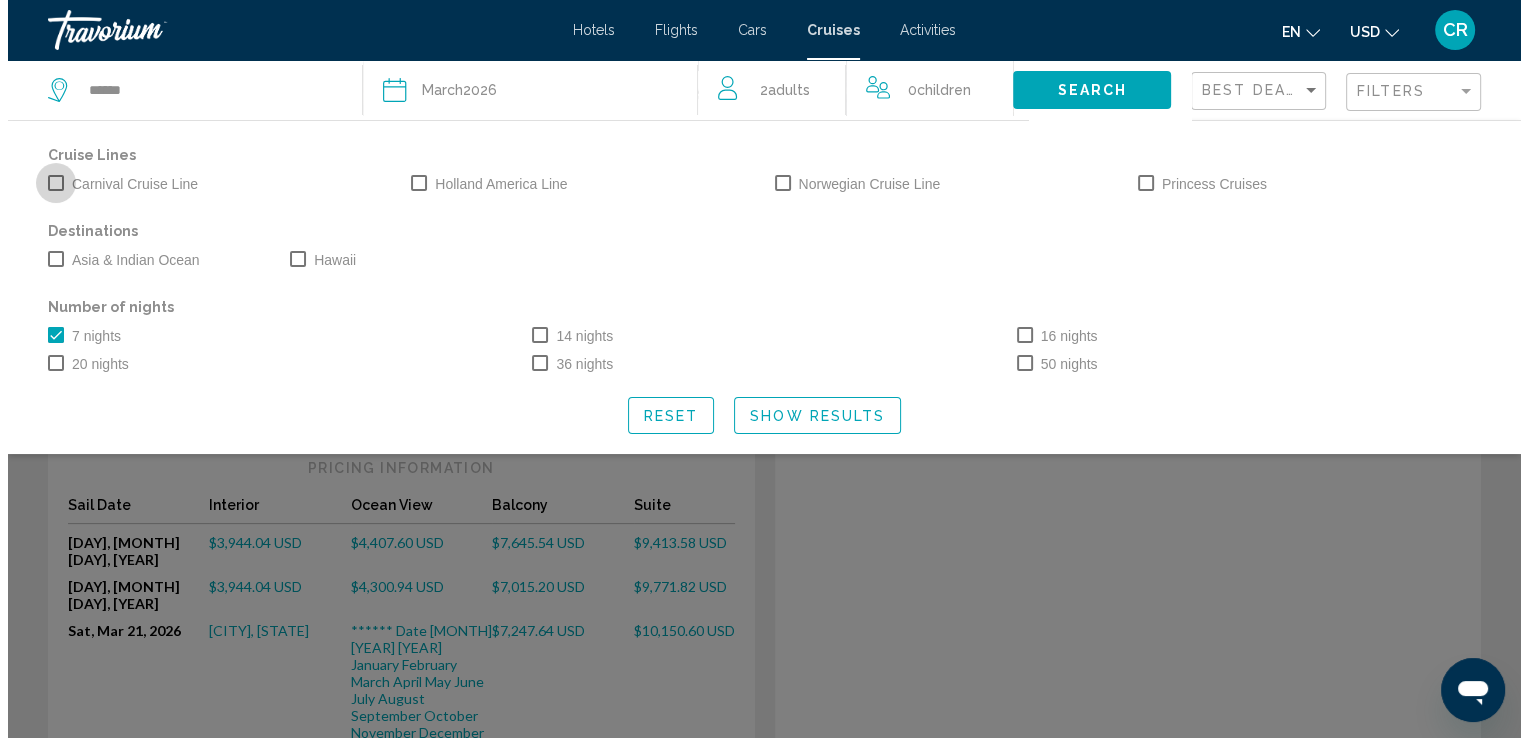 scroll, scrollTop: 0, scrollLeft: 0, axis: both 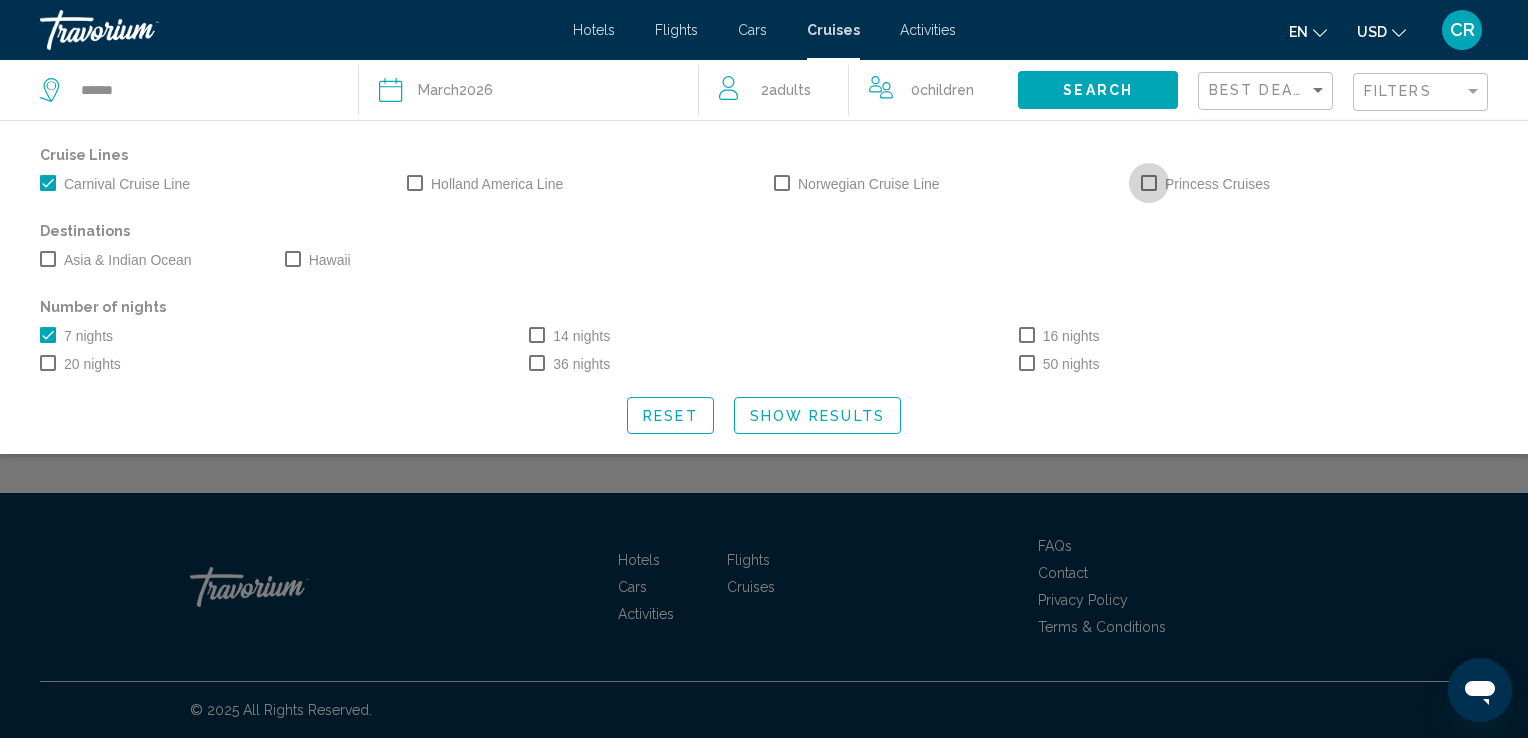 click on "Princess Cruises" at bounding box center [1205, 184] 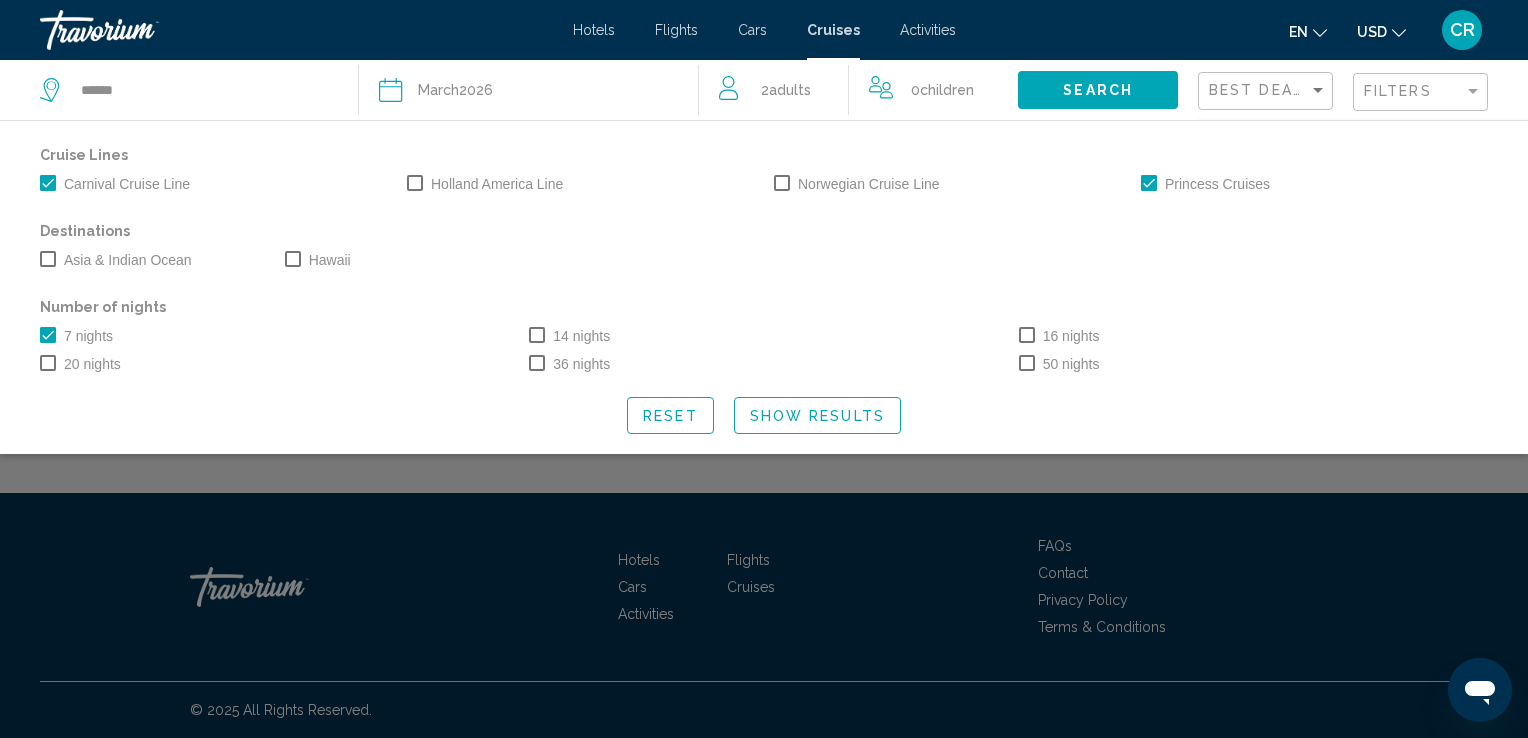 click on "Show Results" 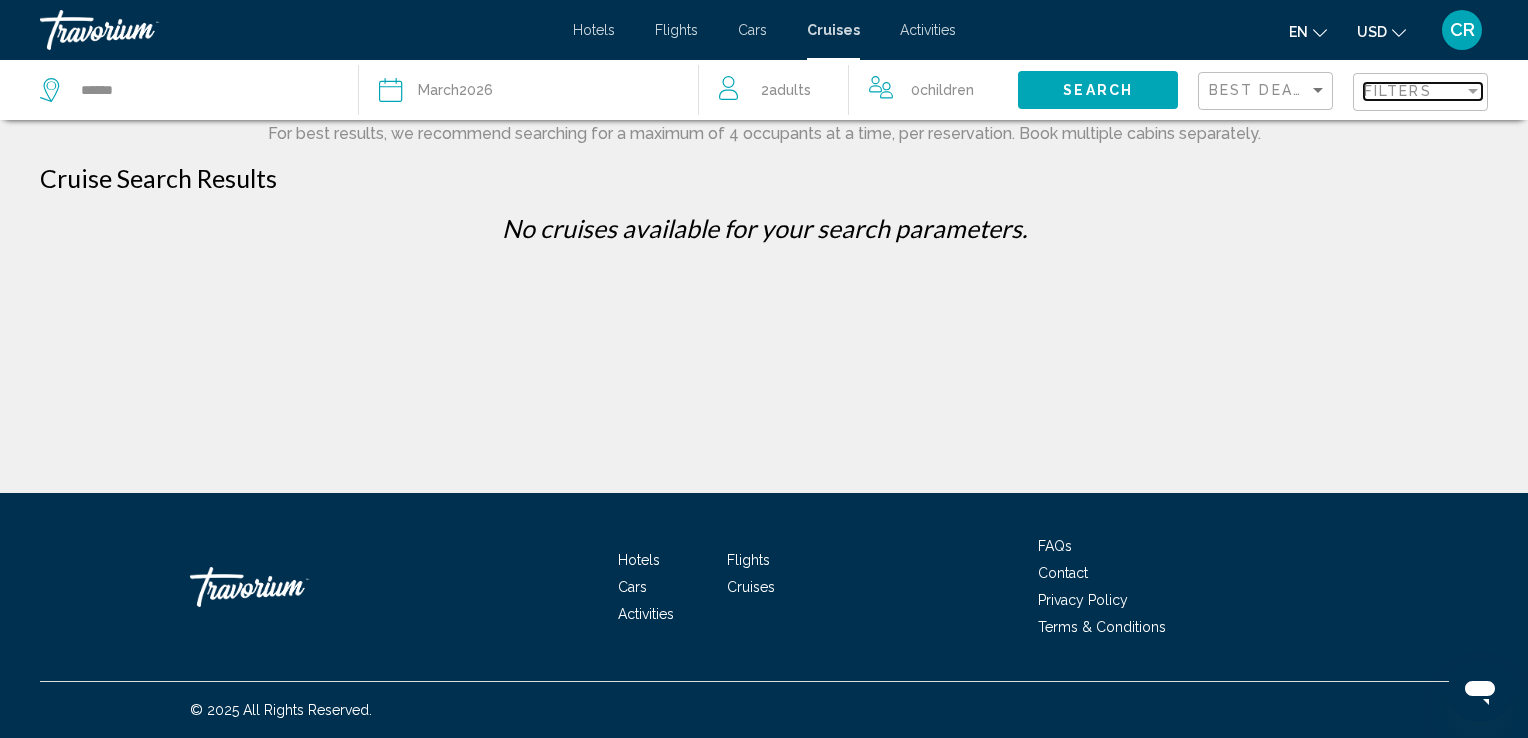 click on "Filters" at bounding box center [1398, 91] 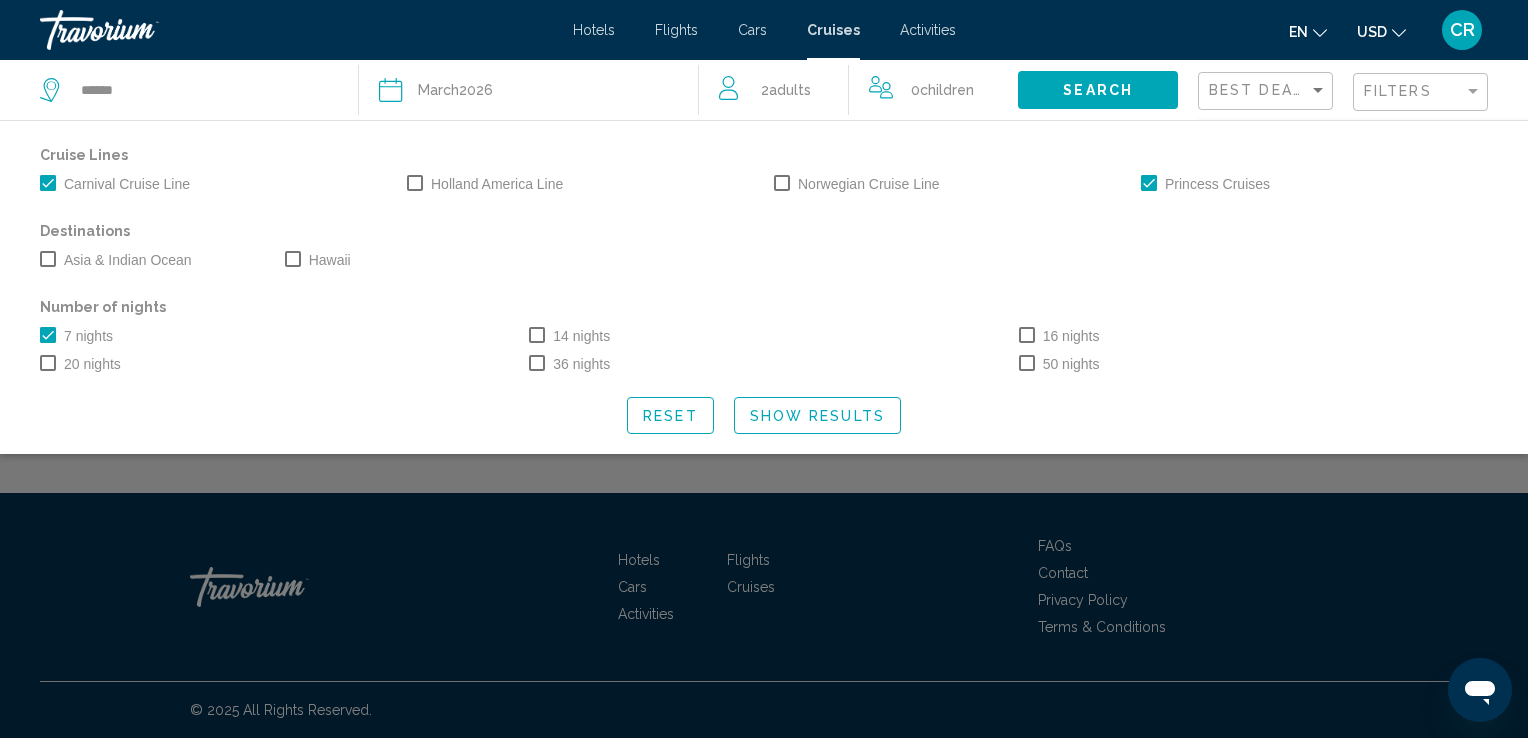 click at bounding box center (293, 259) 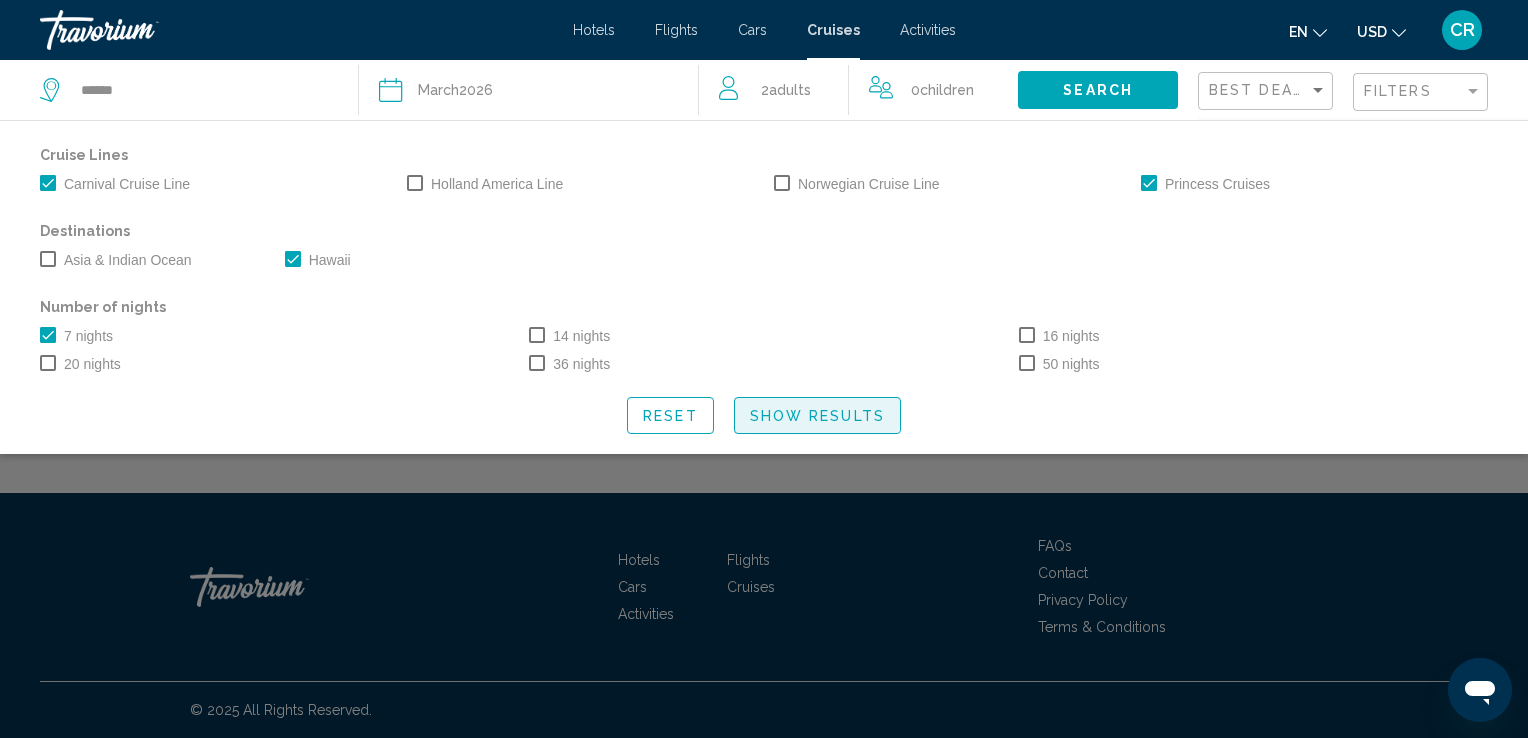 click on "Show Results" 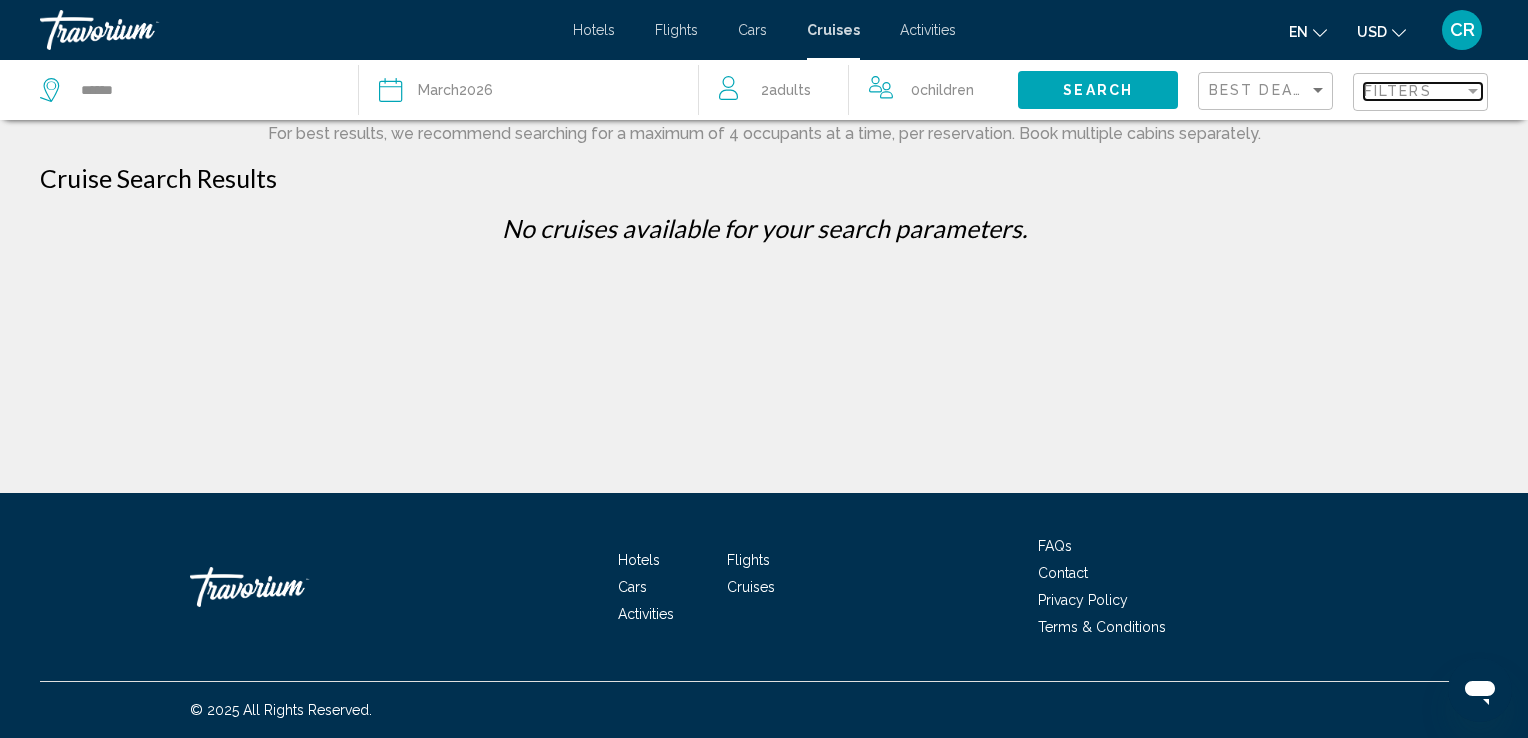 click on "Filters" at bounding box center (1398, 91) 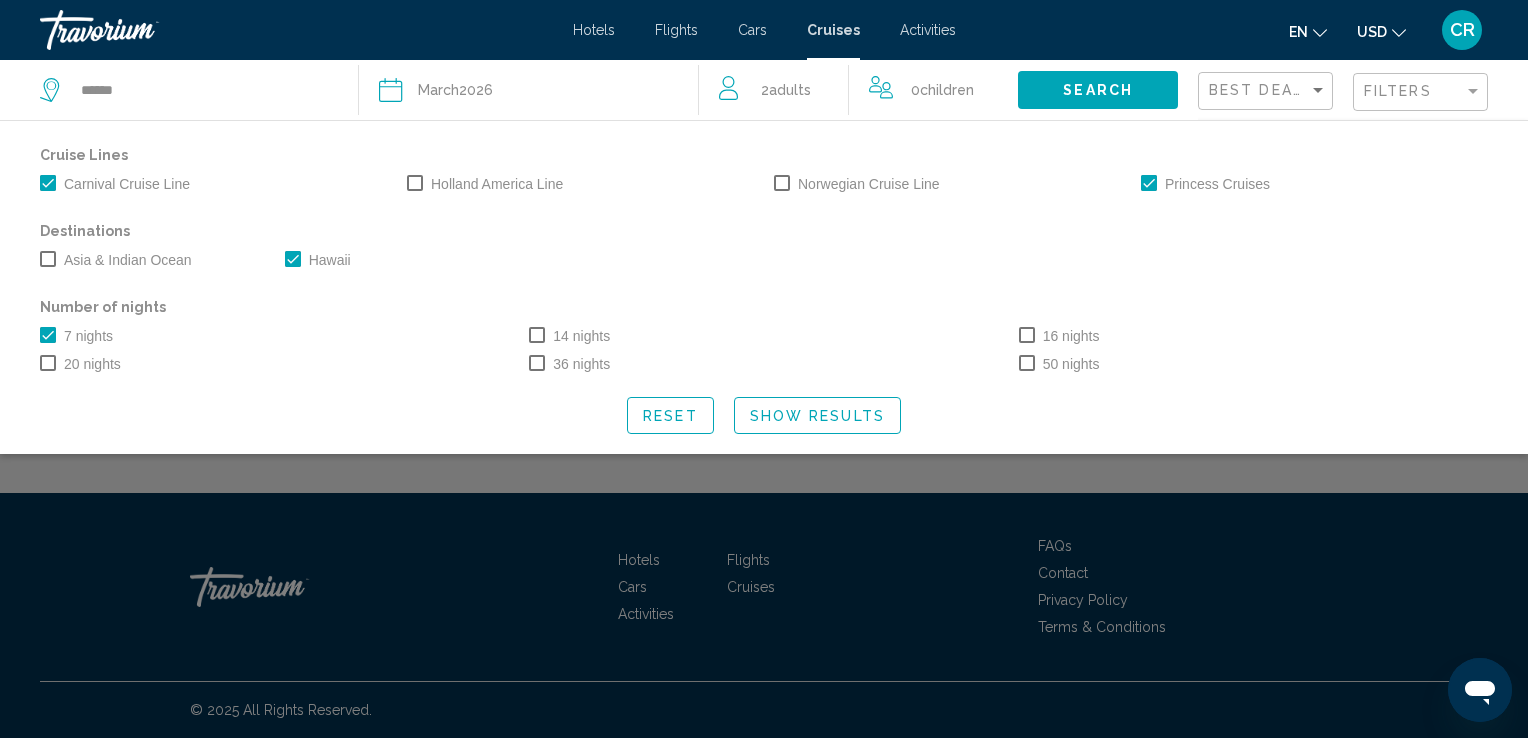 click at bounding box center (293, 259) 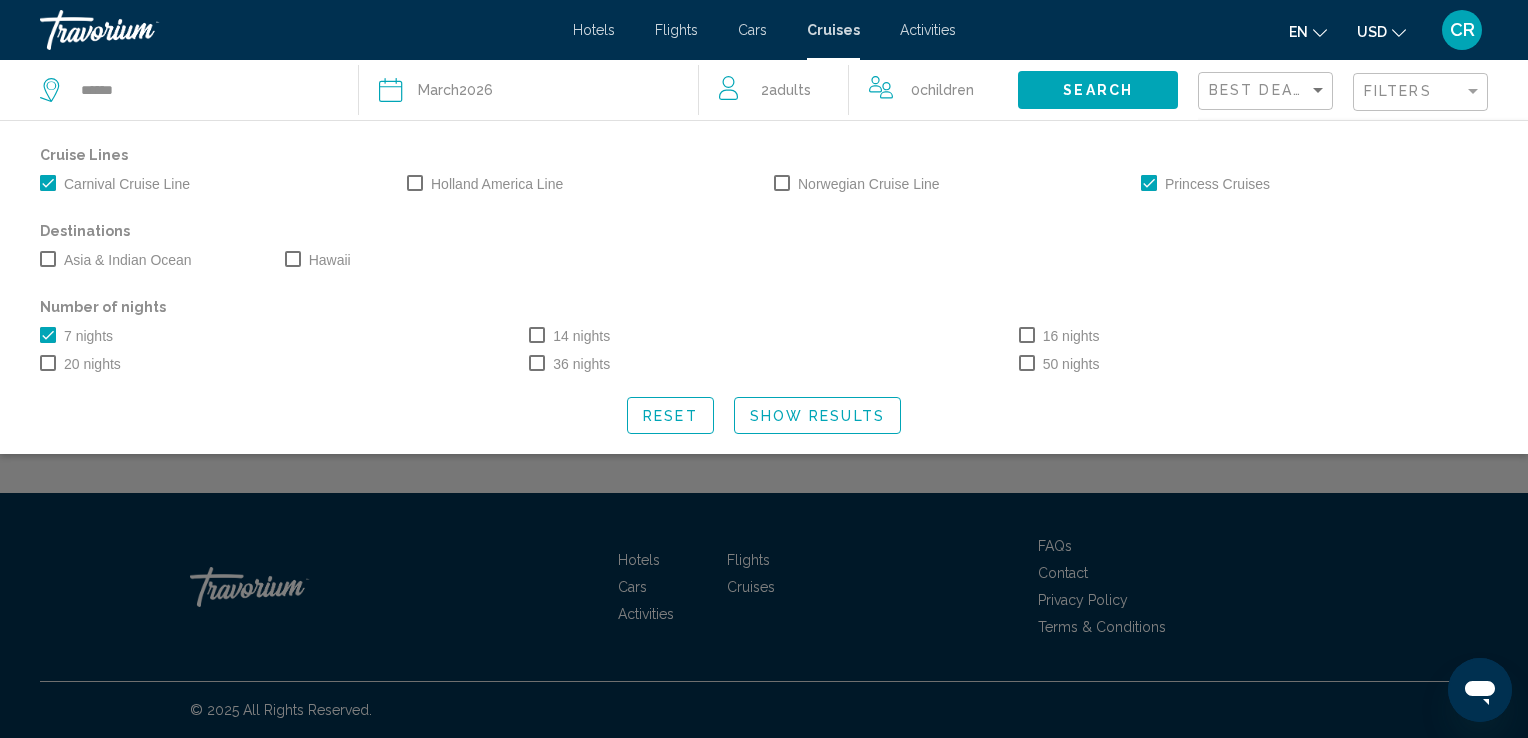 click on "[MONTH]  [YEAR]" 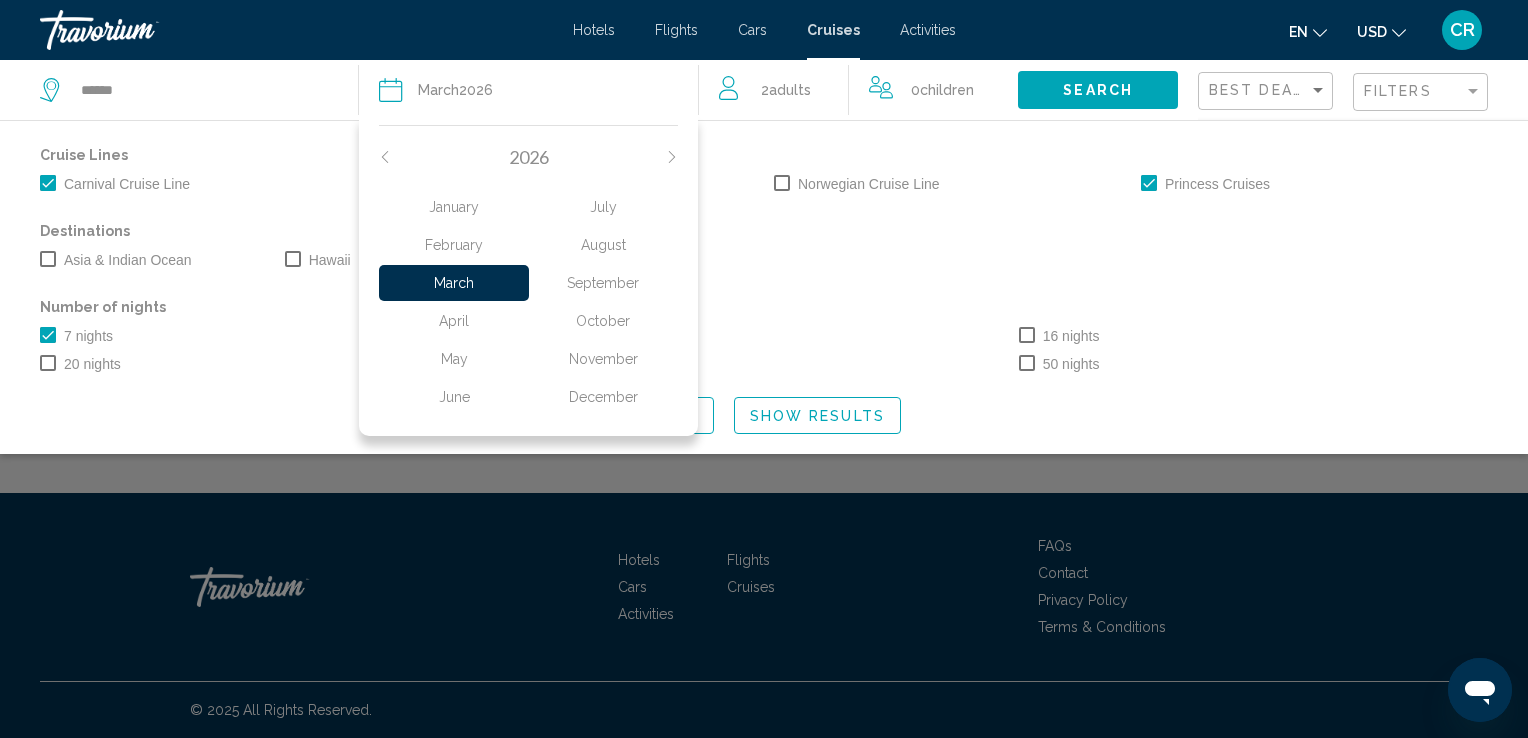 click on "April" 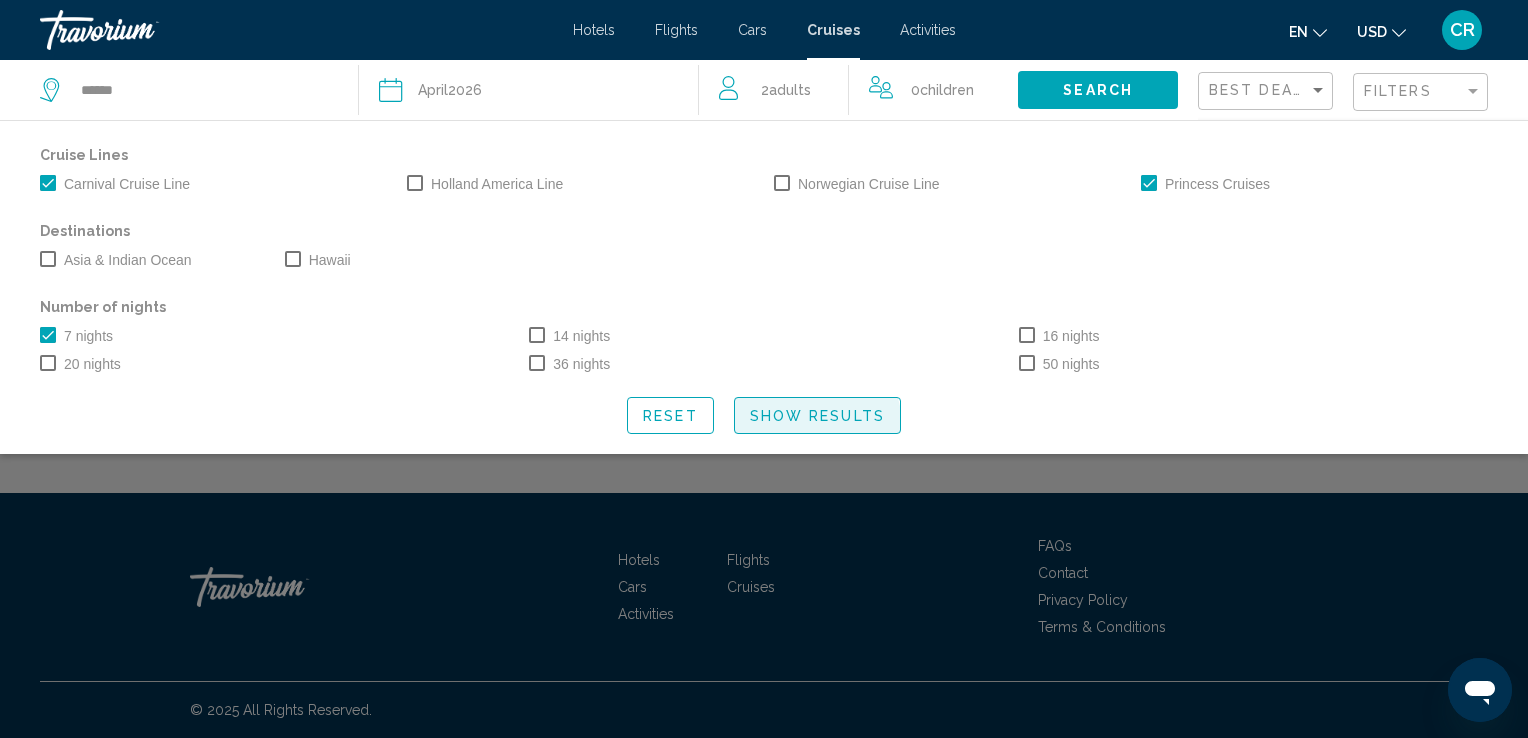click on "Show Results" 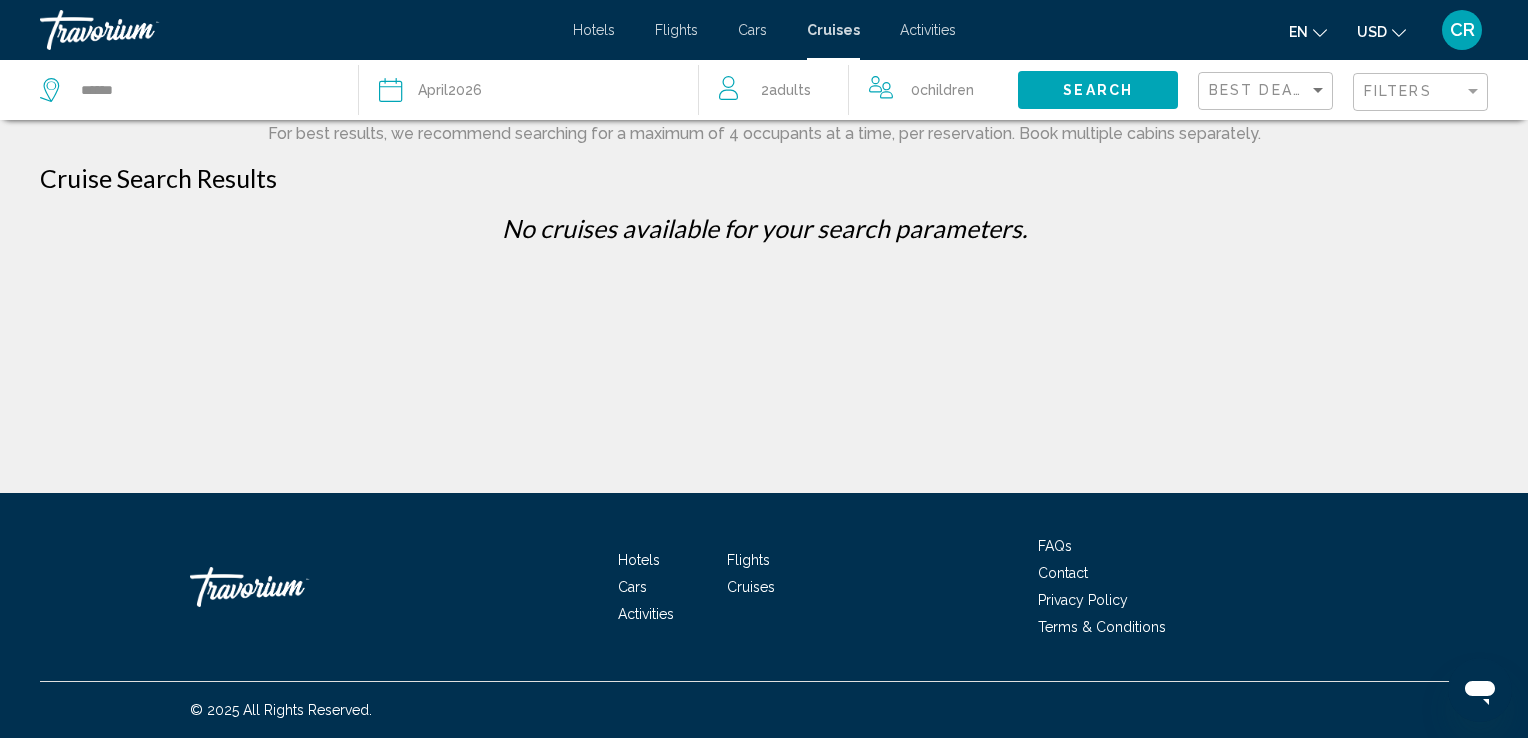 click on "[MONTH]  [YEAR]" 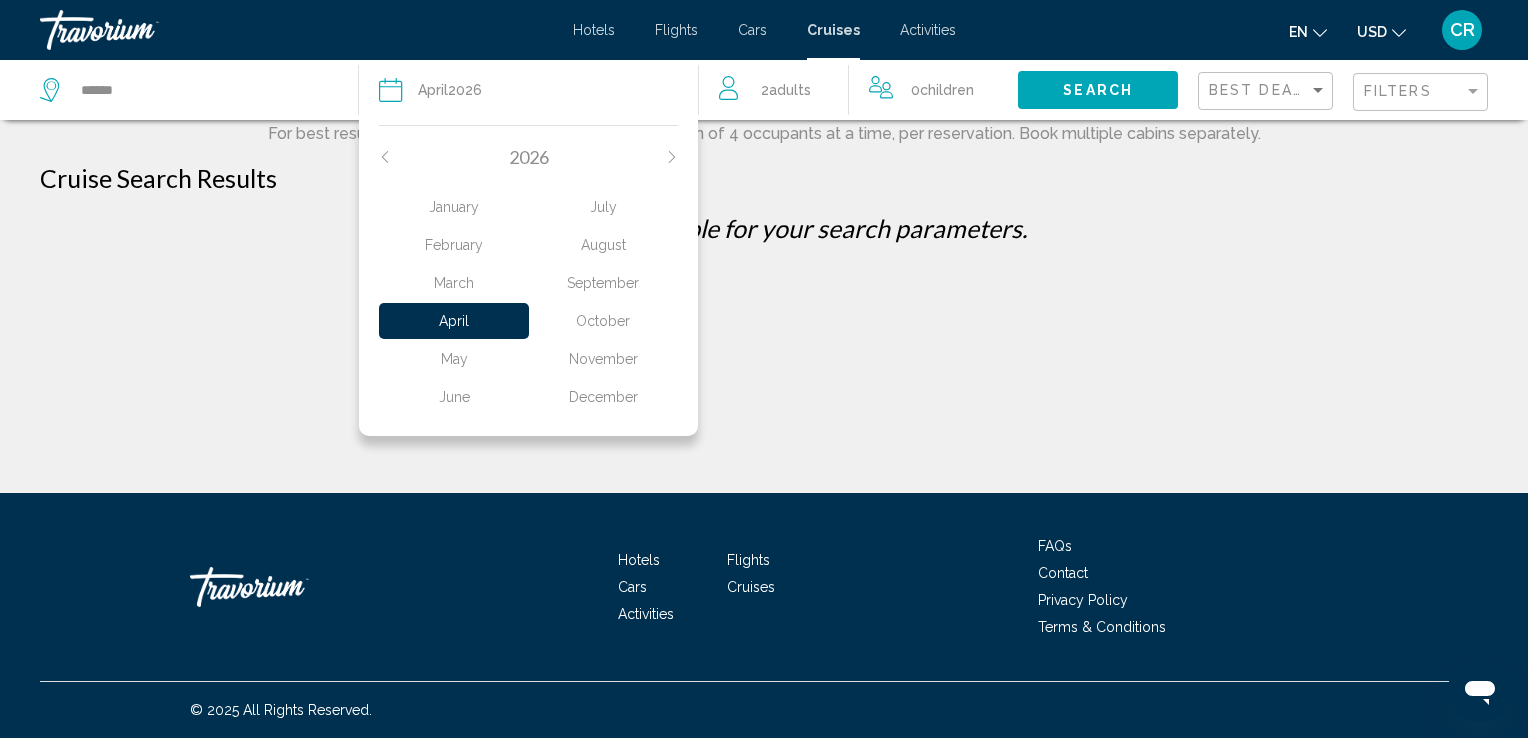 click on "May" 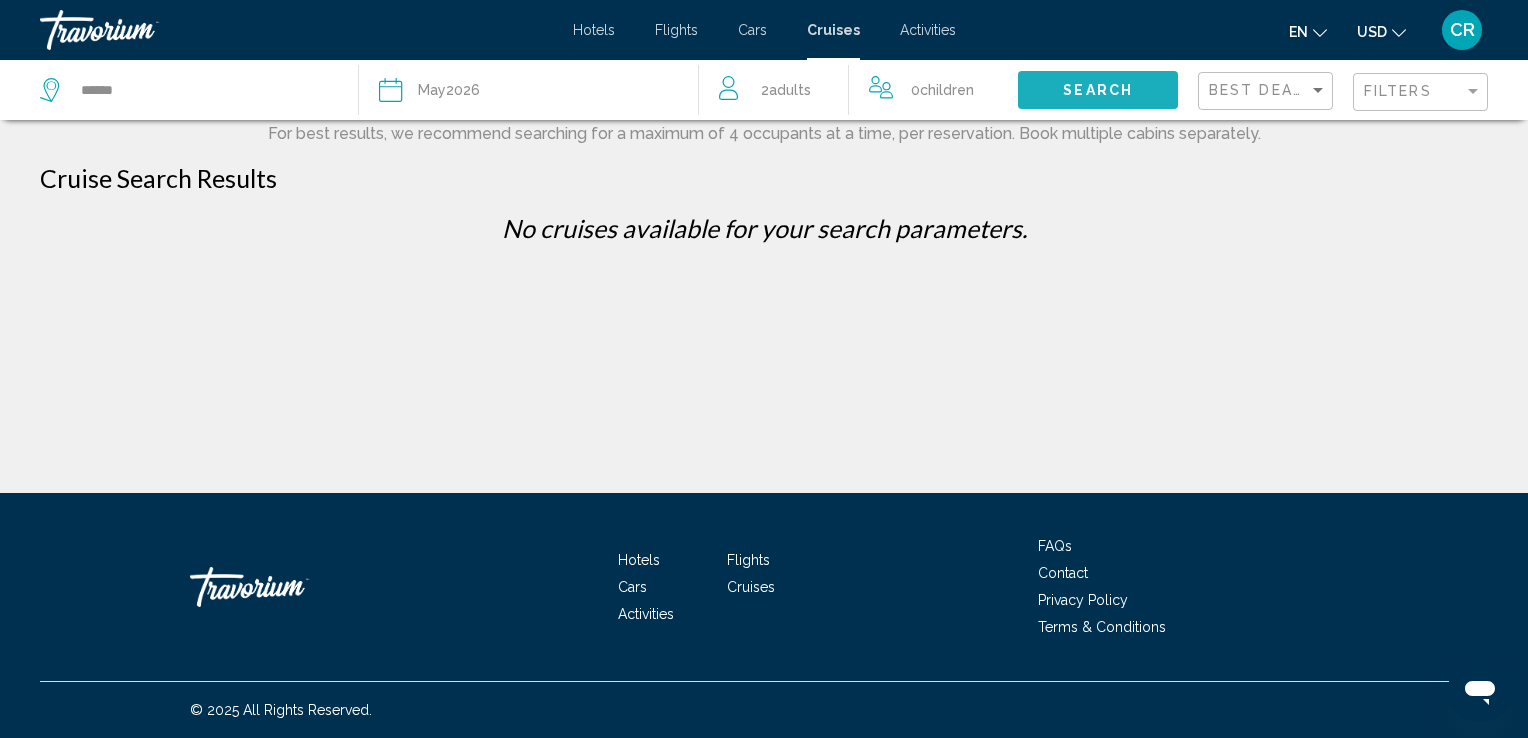 click on "Search" 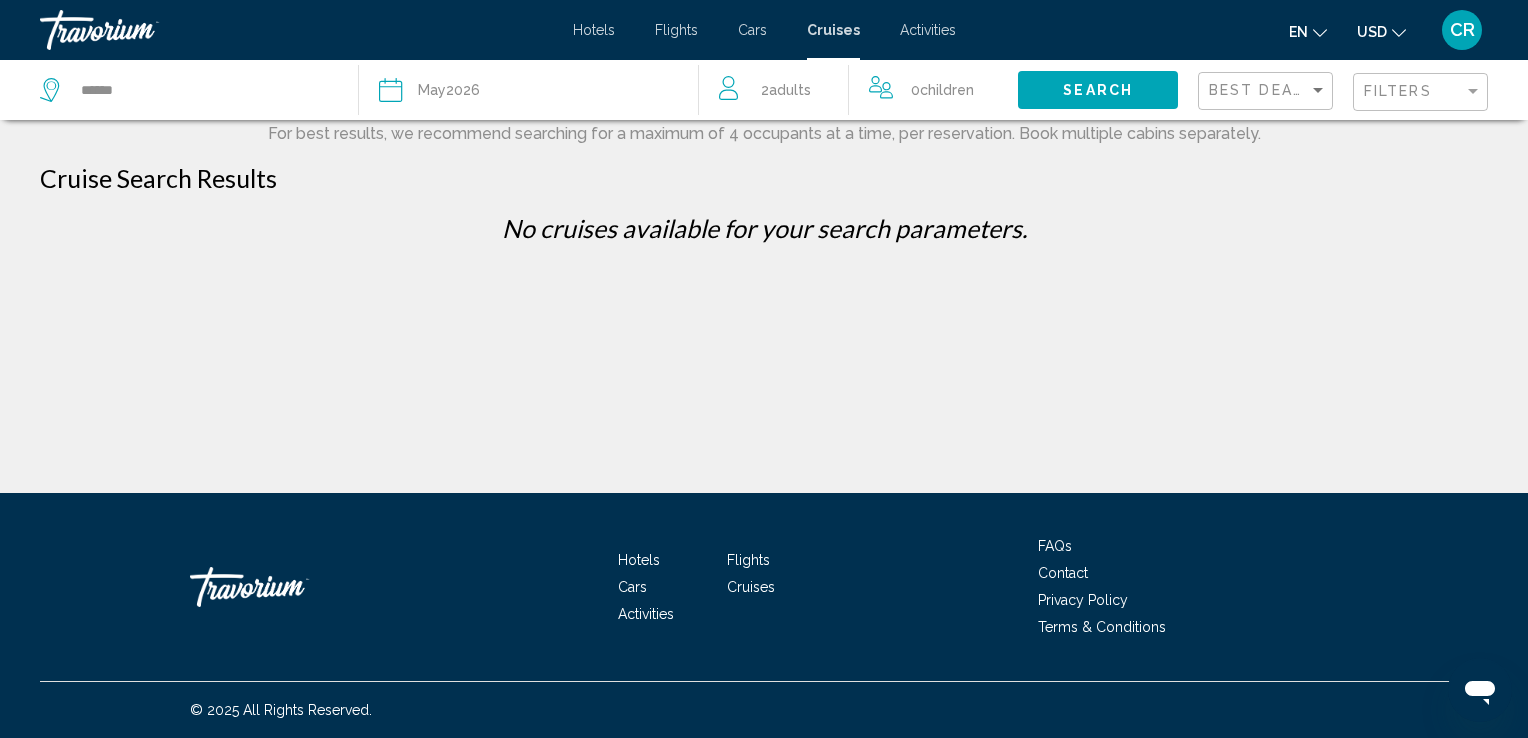 click on "Date [MONTH]  [YEAR]
[YEAR]
January February March April May June July August September October November December" 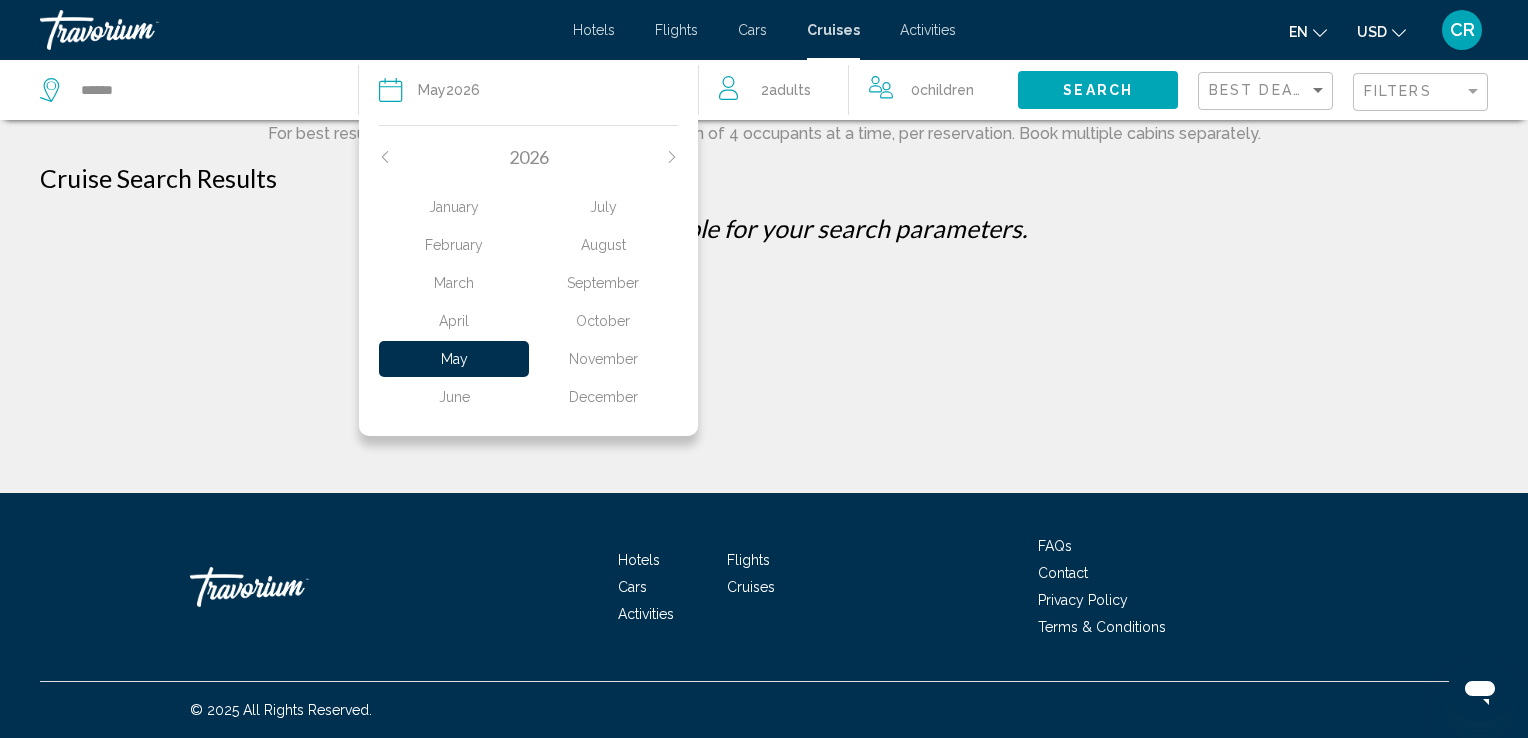 click on "June" 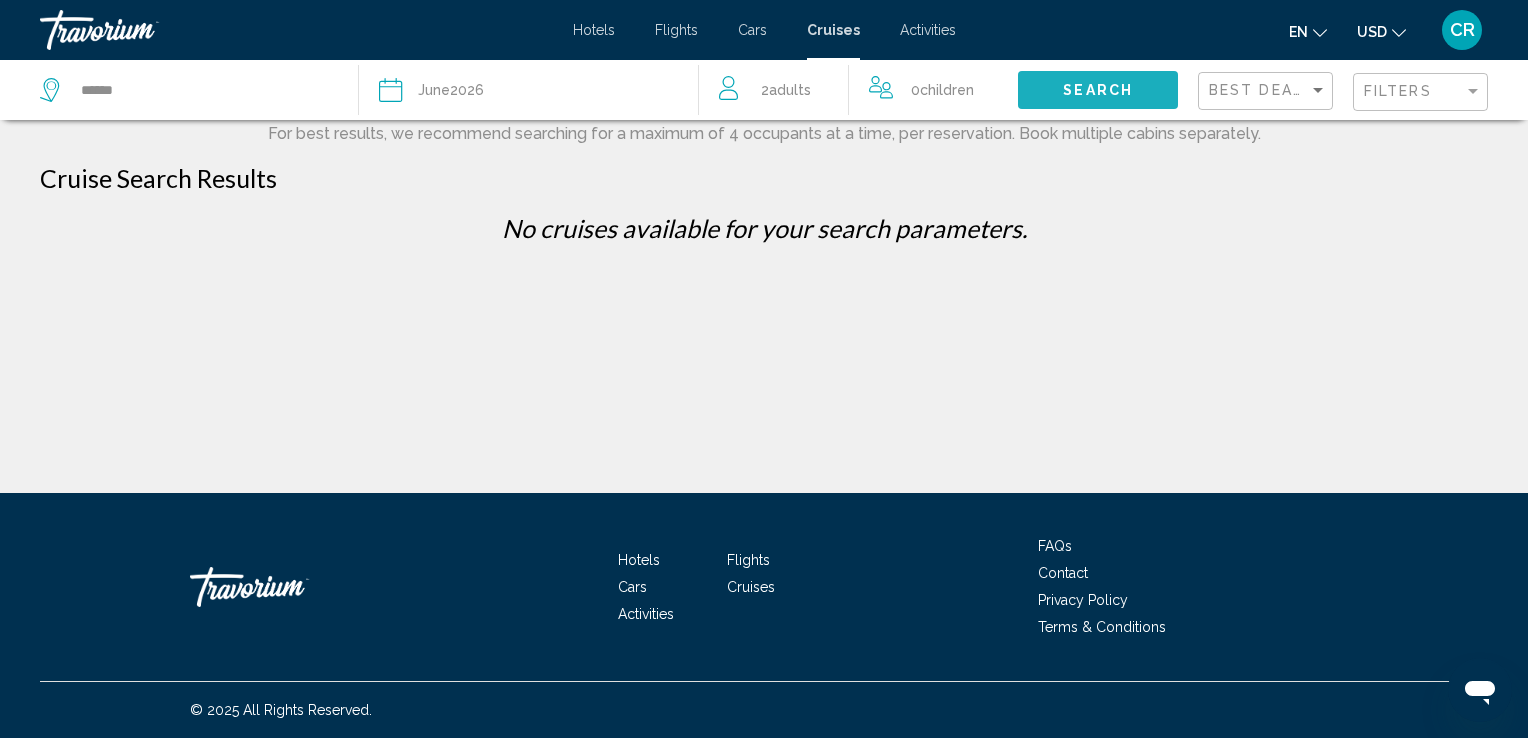 click on "Search" 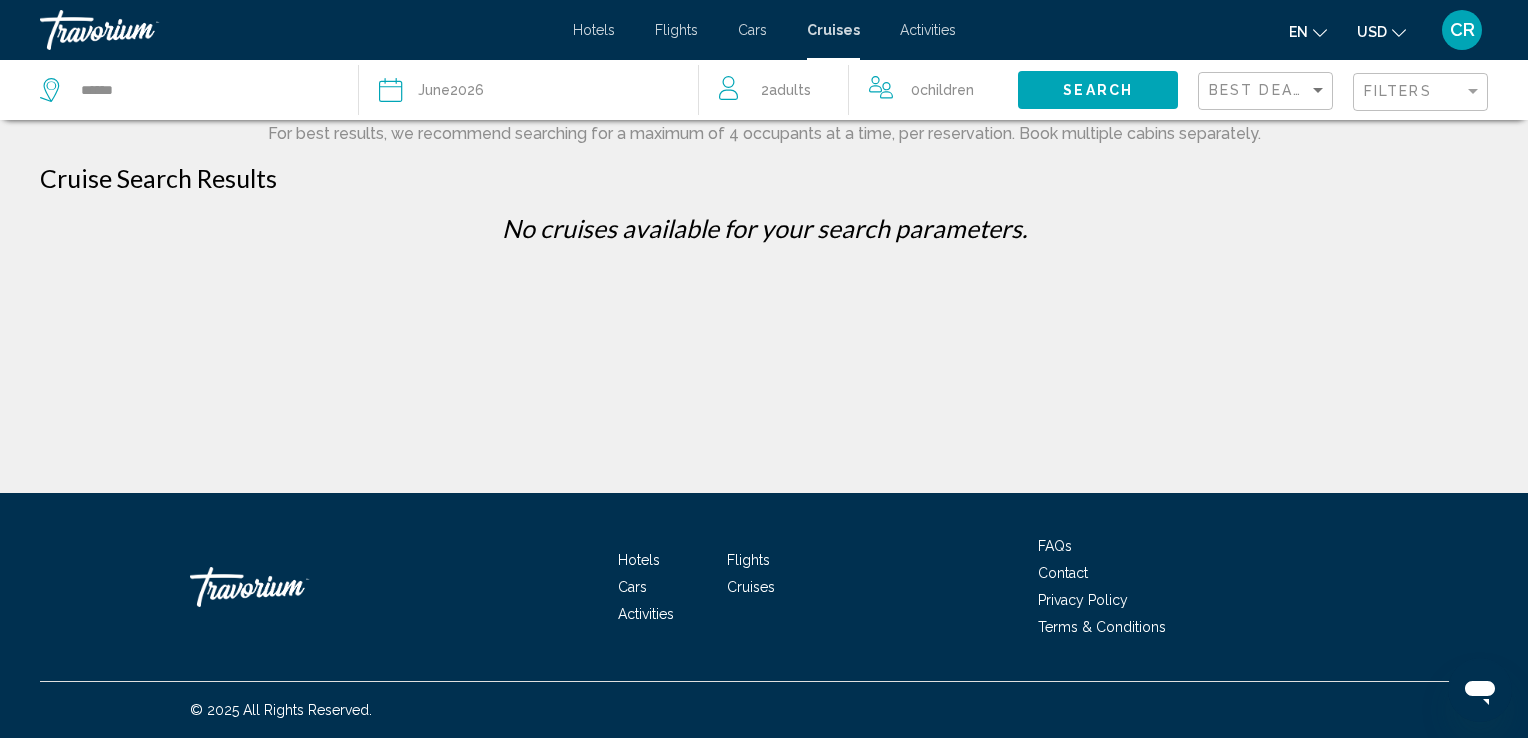 click on "[MONTH]  [YEAR]" 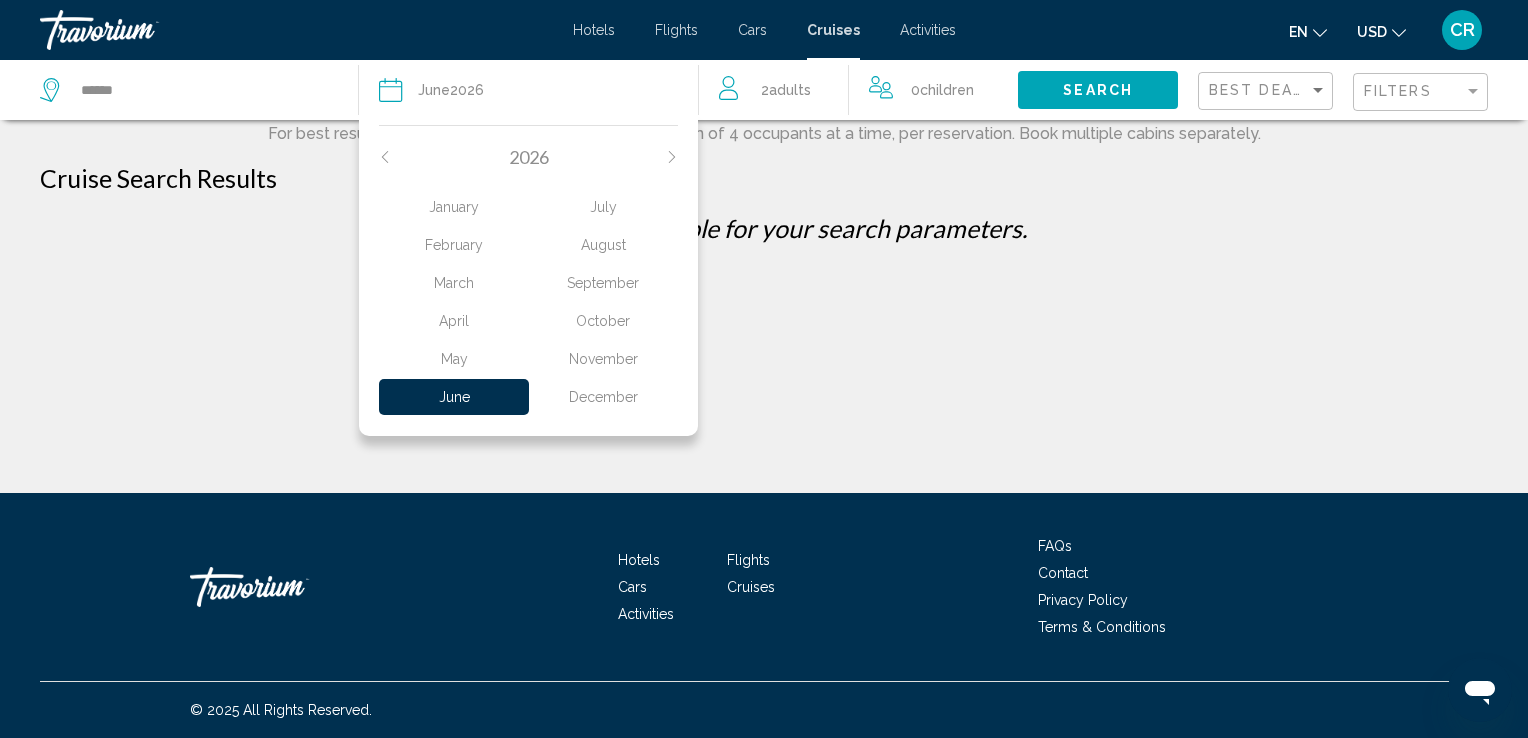 click on "July" 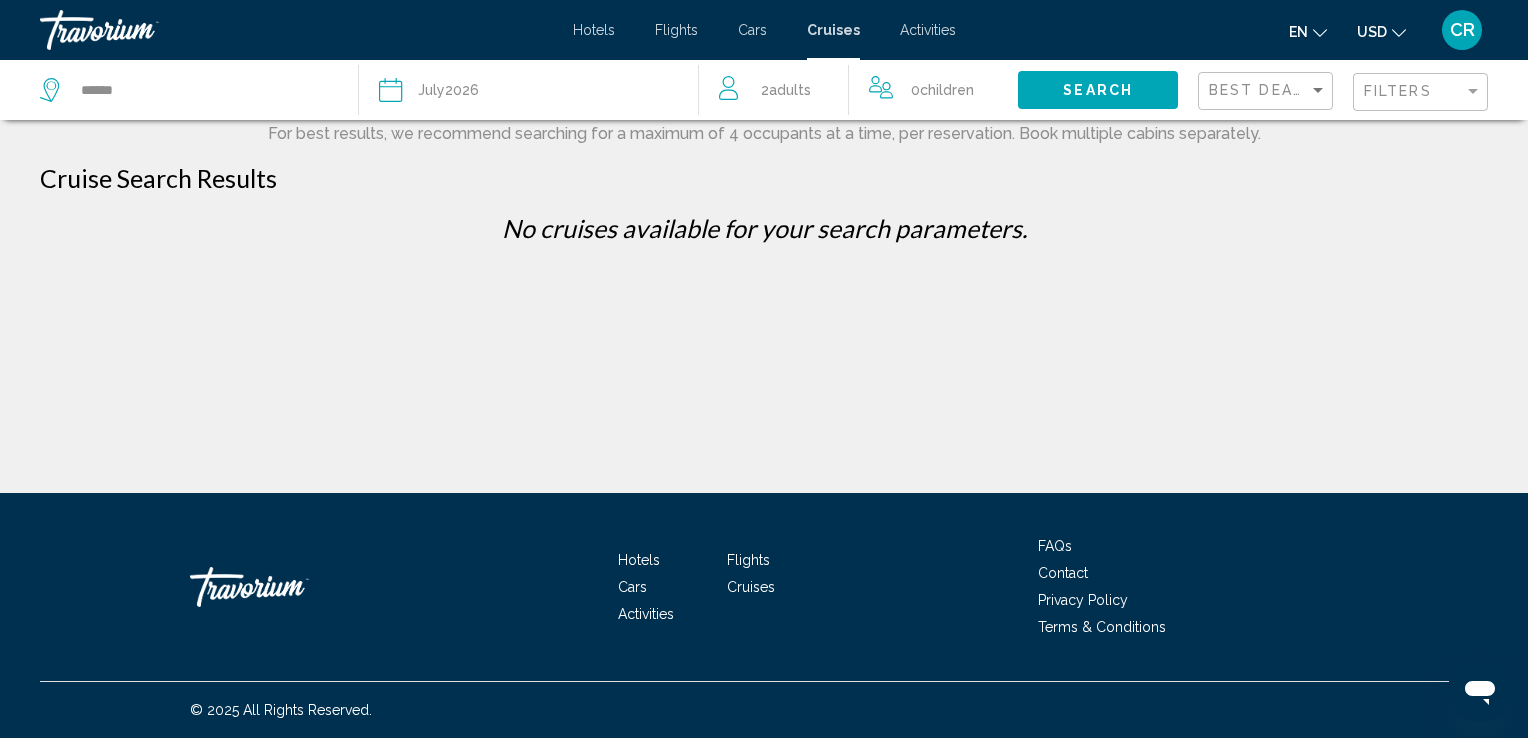 click on "Search" 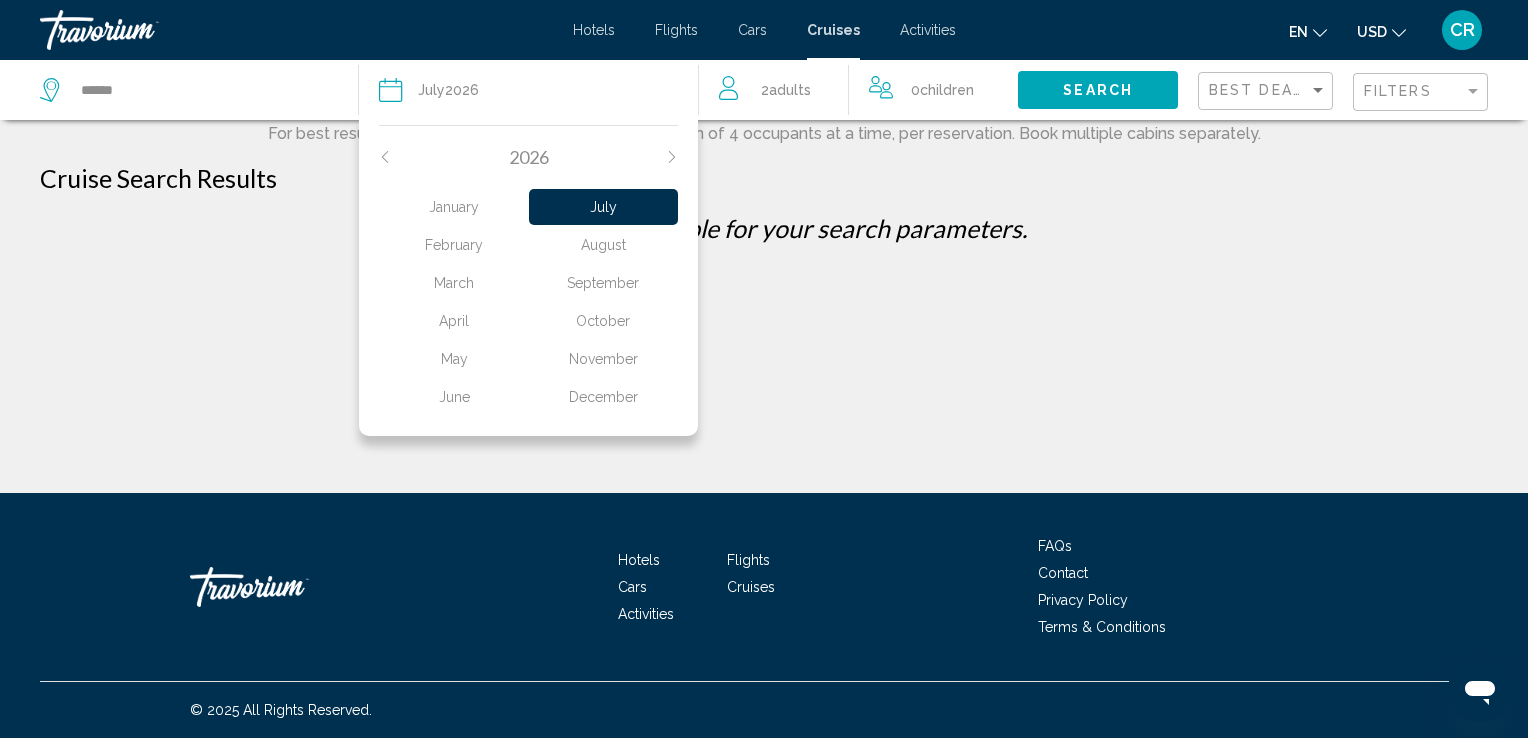 click on "August" 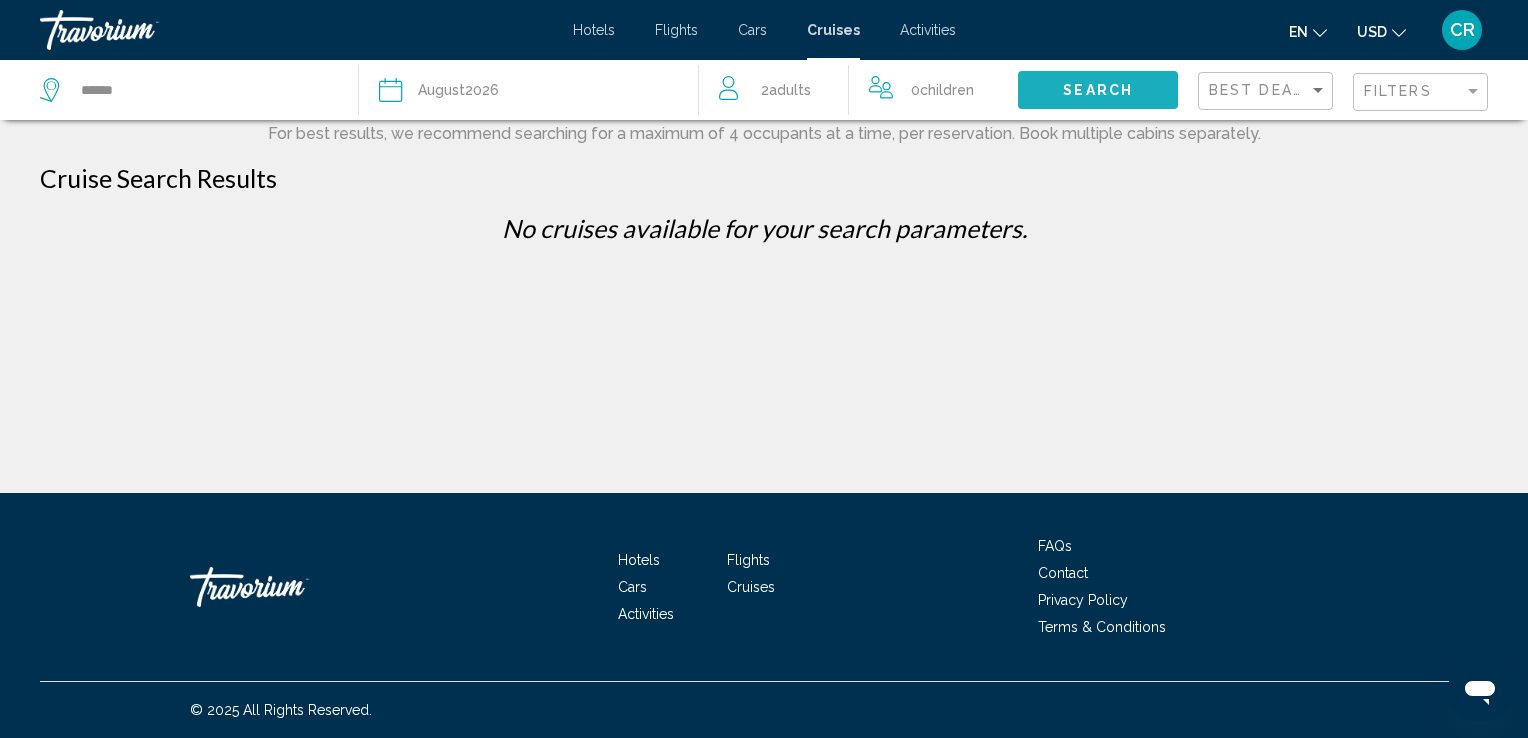 click on "Search" 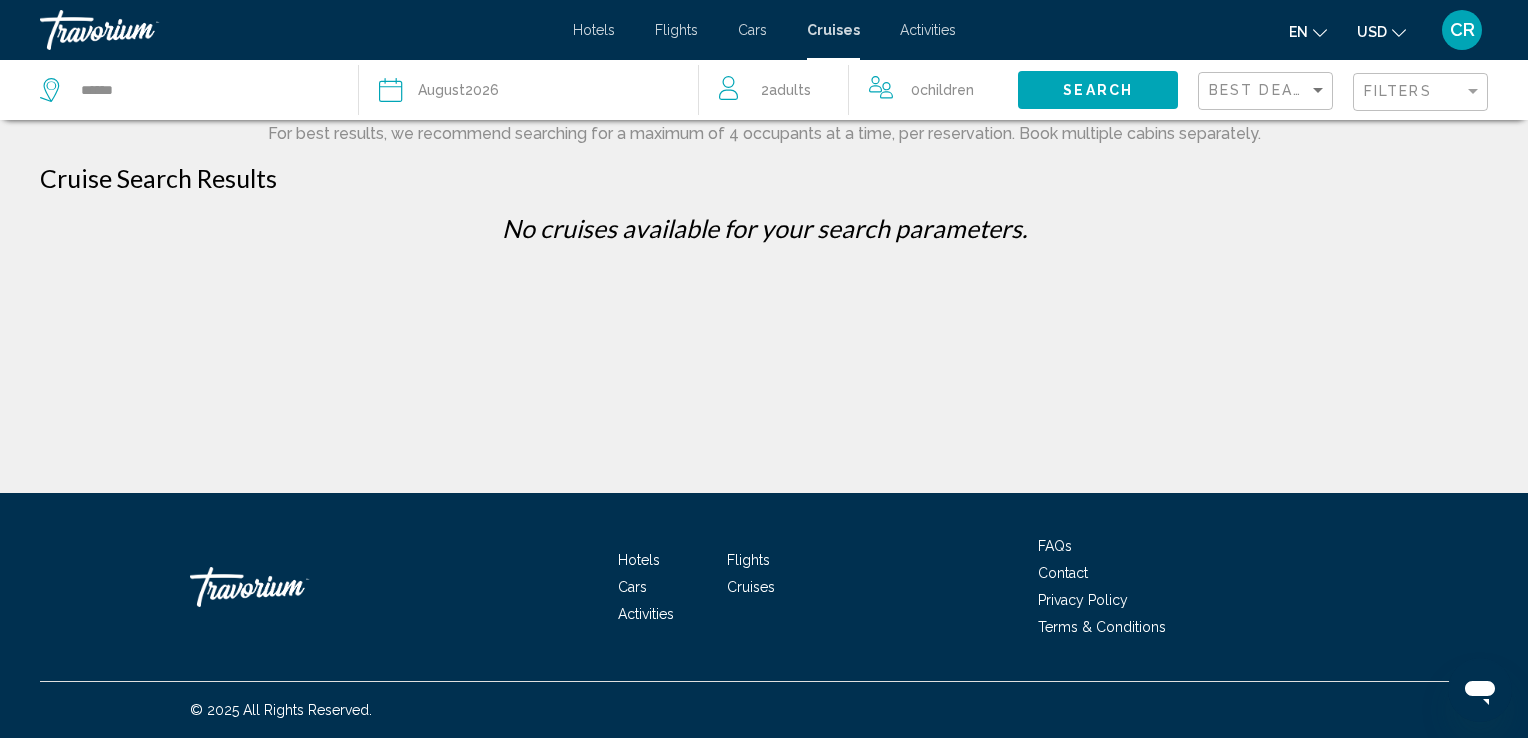 click on "[MONTH]  [YEAR]" 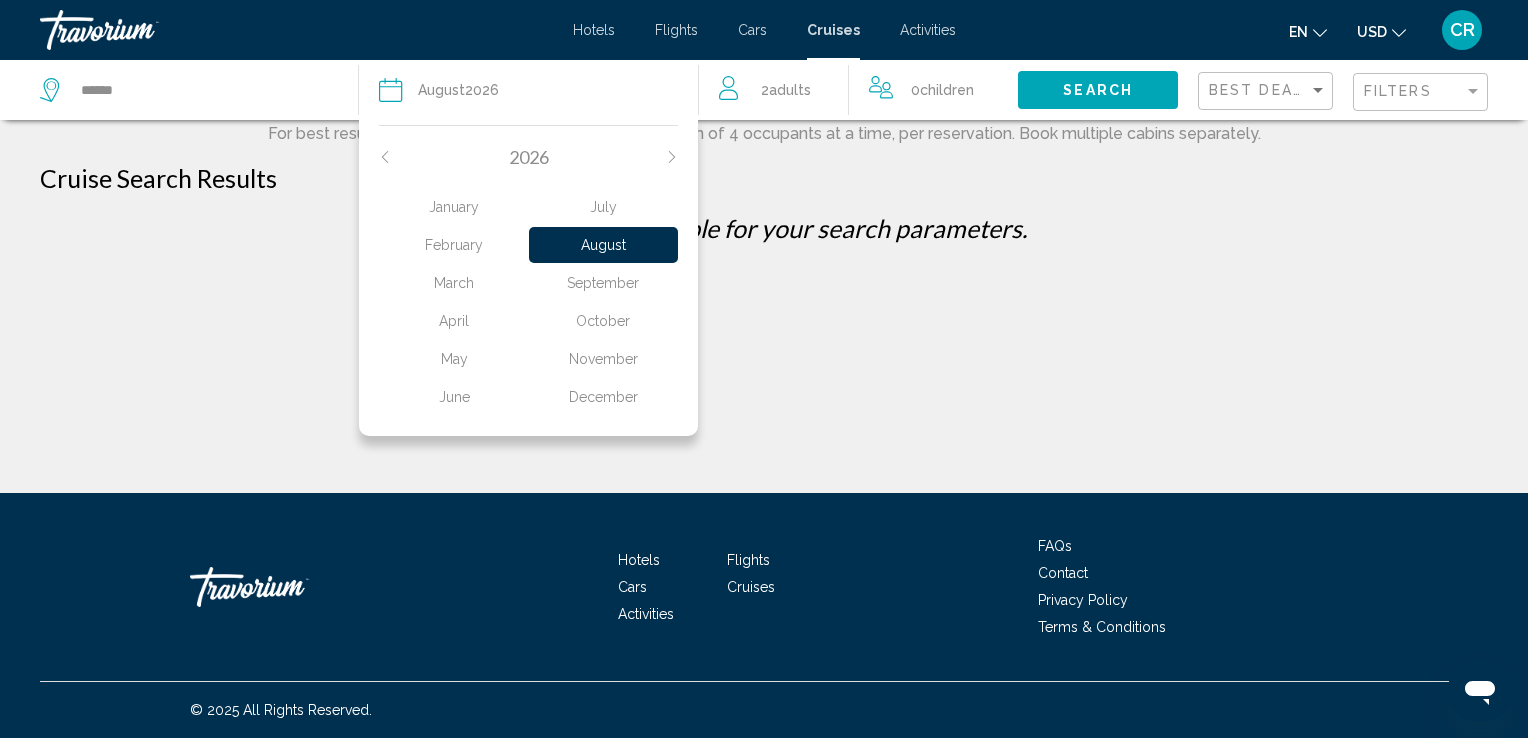 click on "September" 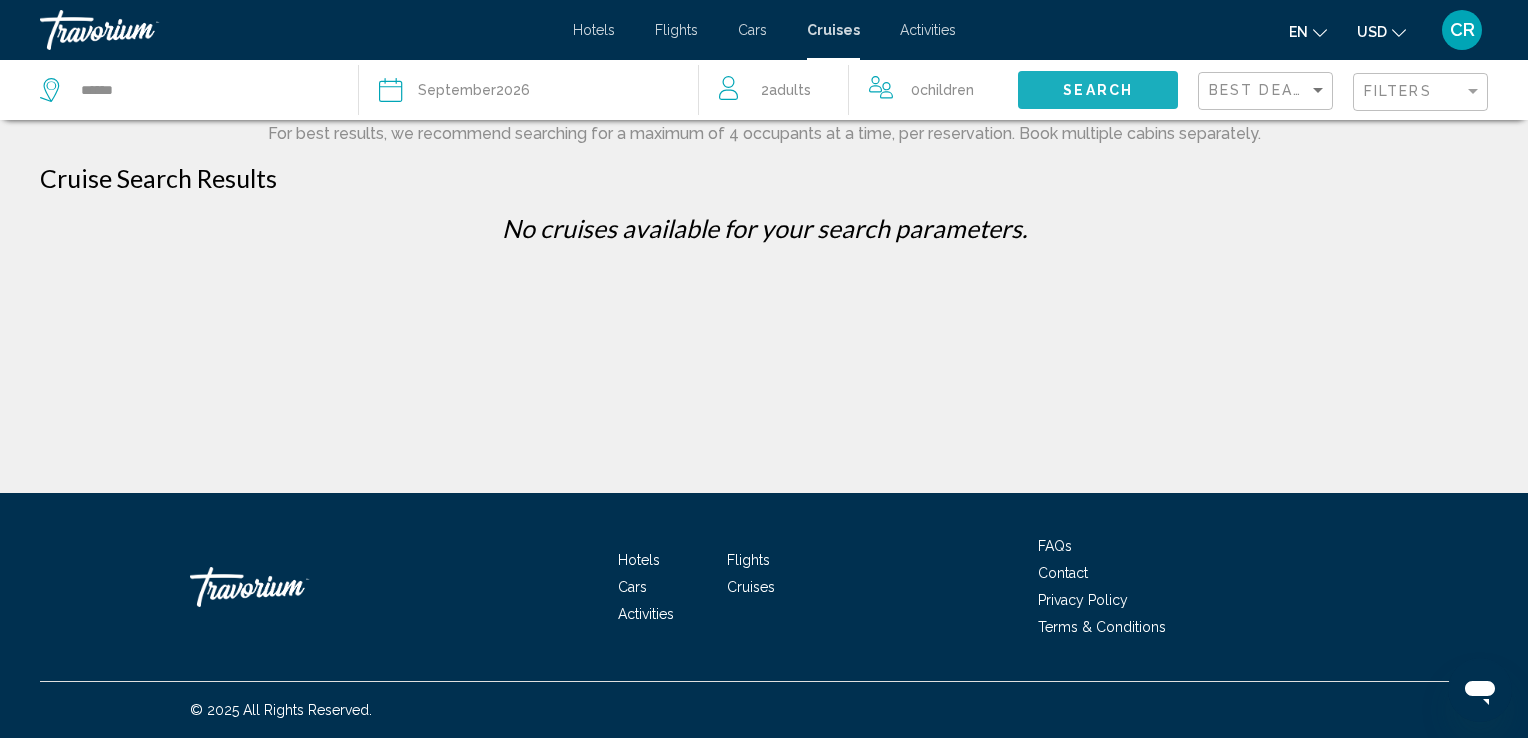 click on "Search" 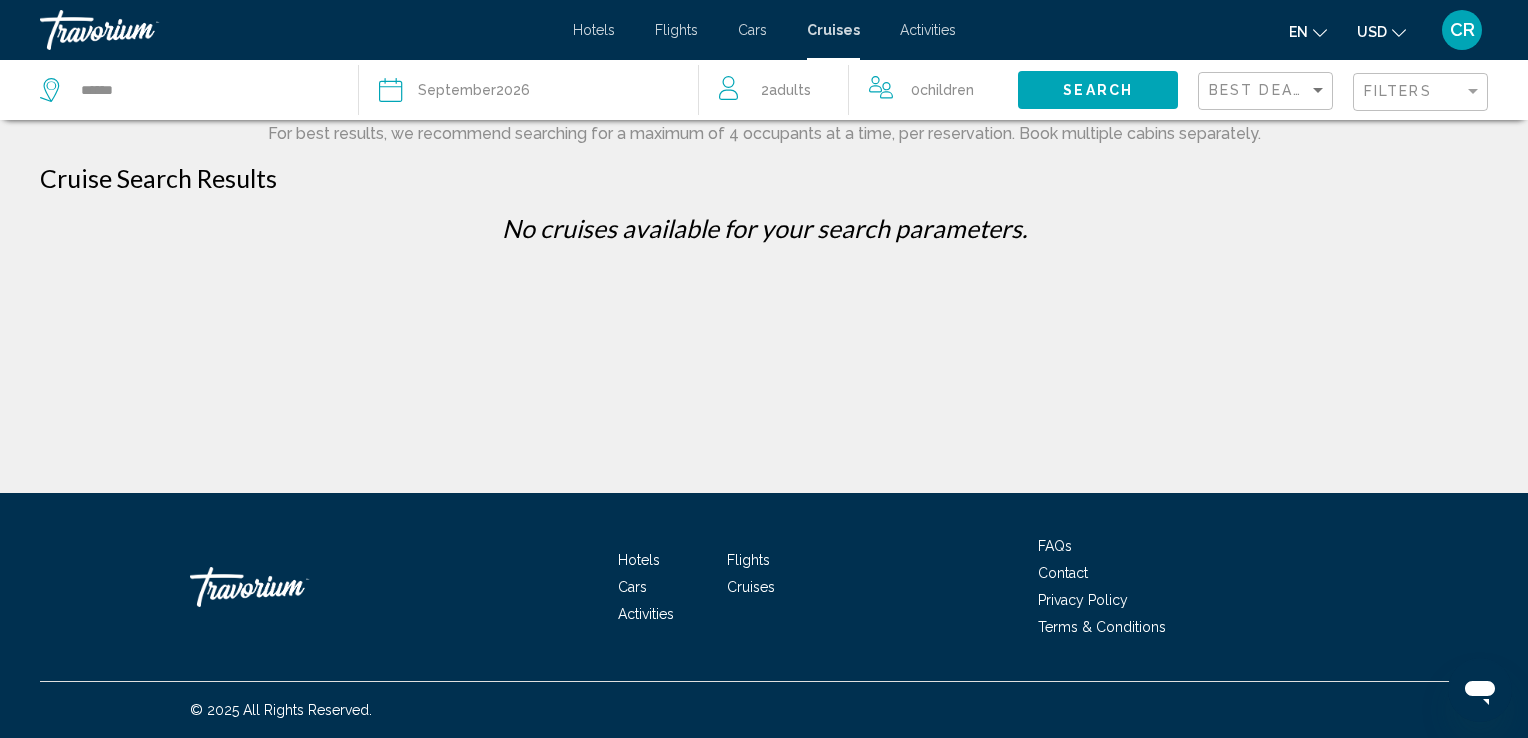 click on "September" 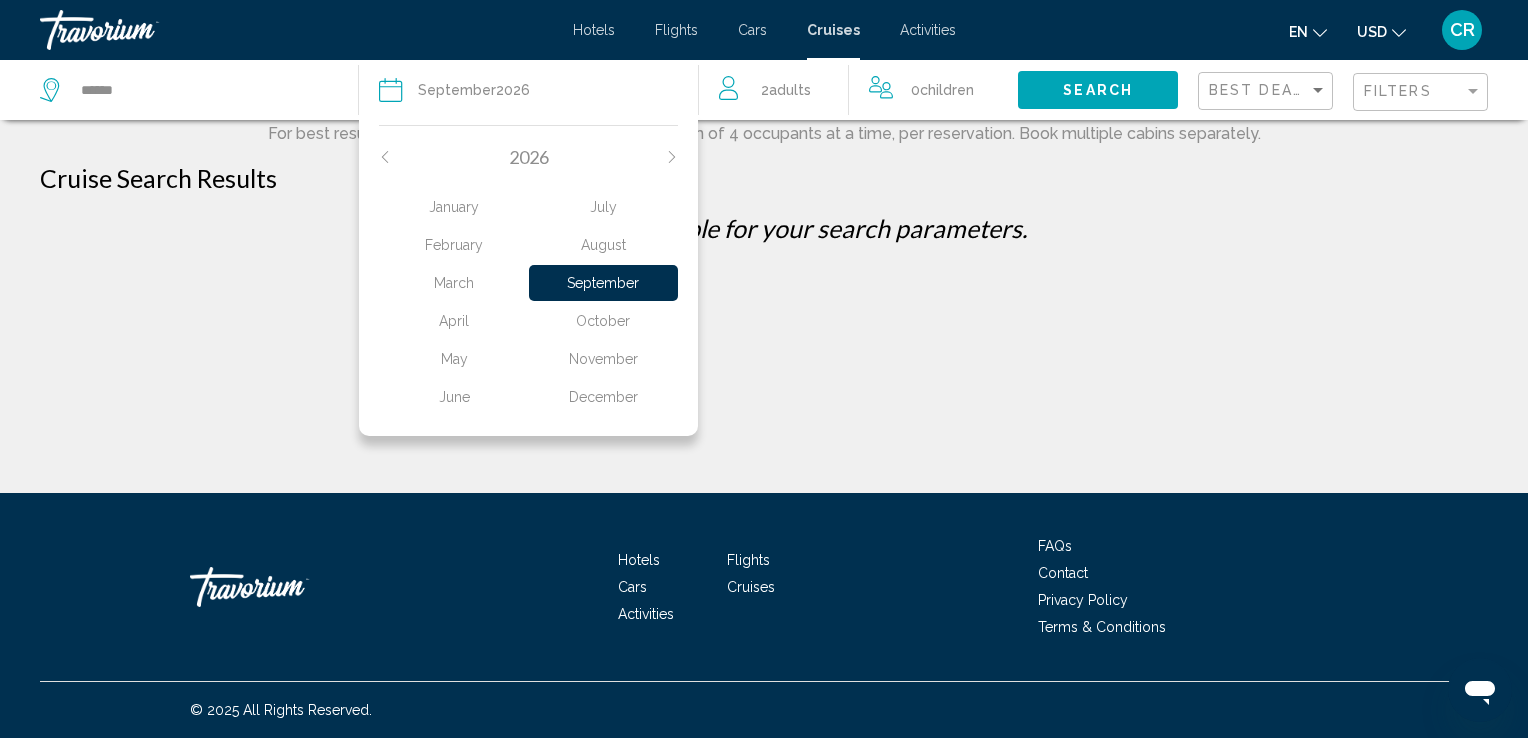 click on "October" 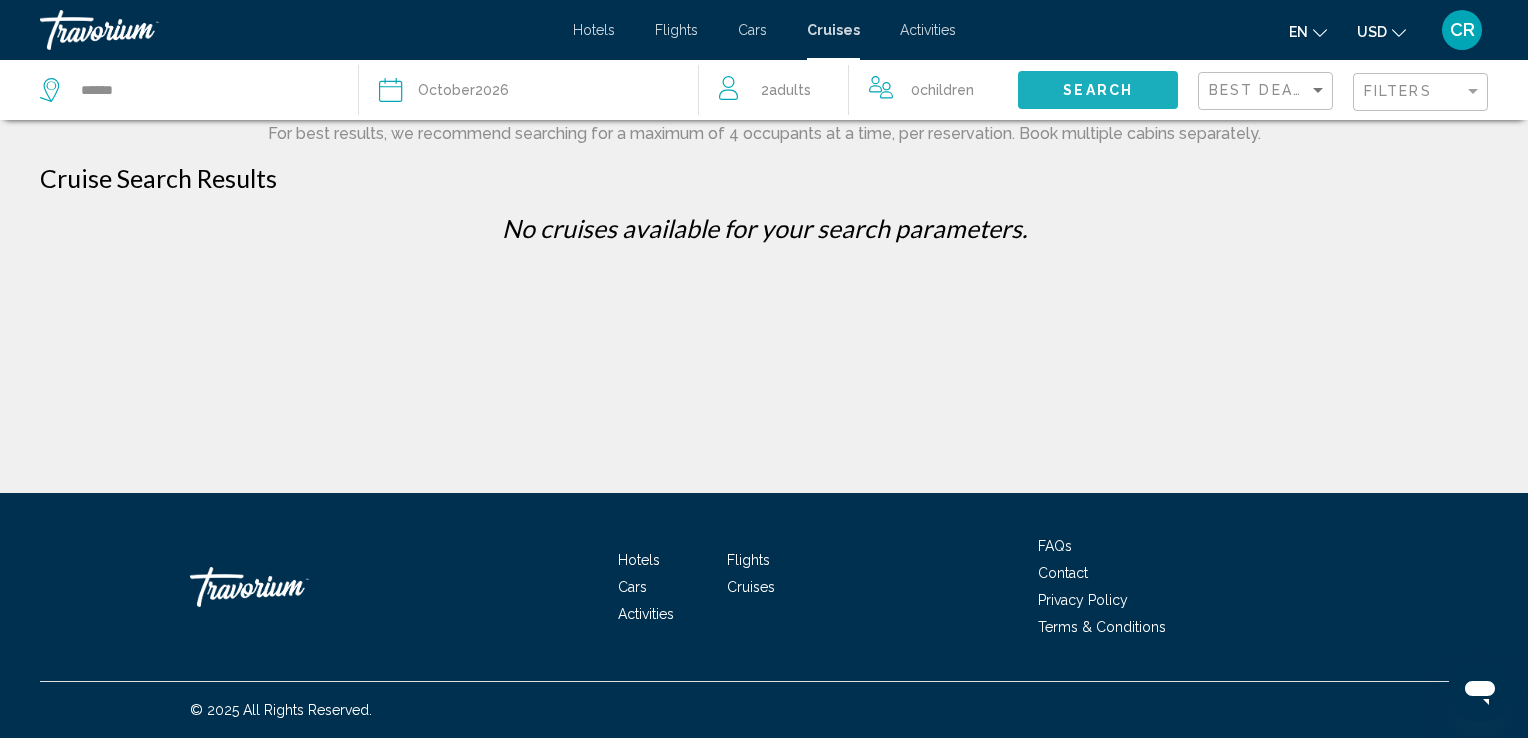 click on "Search" 